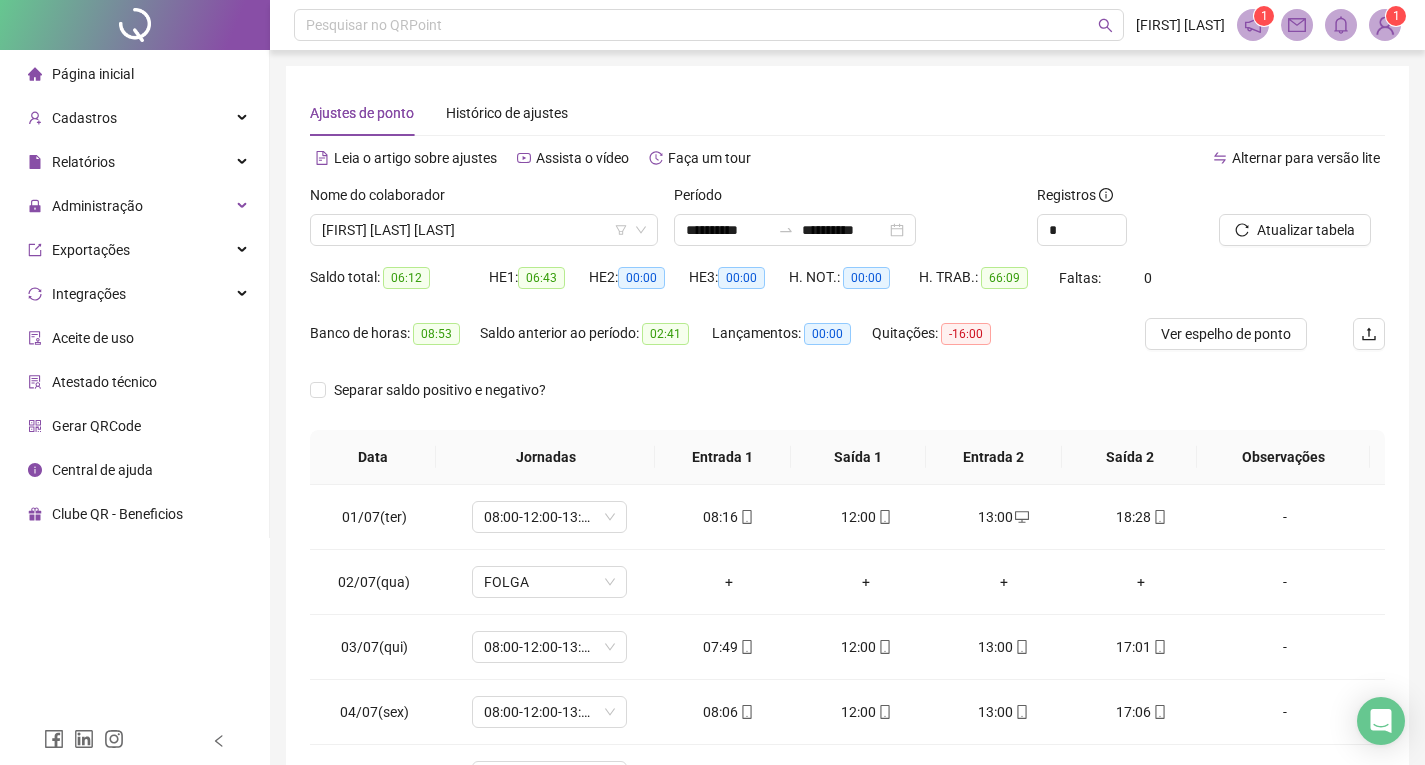 scroll, scrollTop: 0, scrollLeft: 0, axis: both 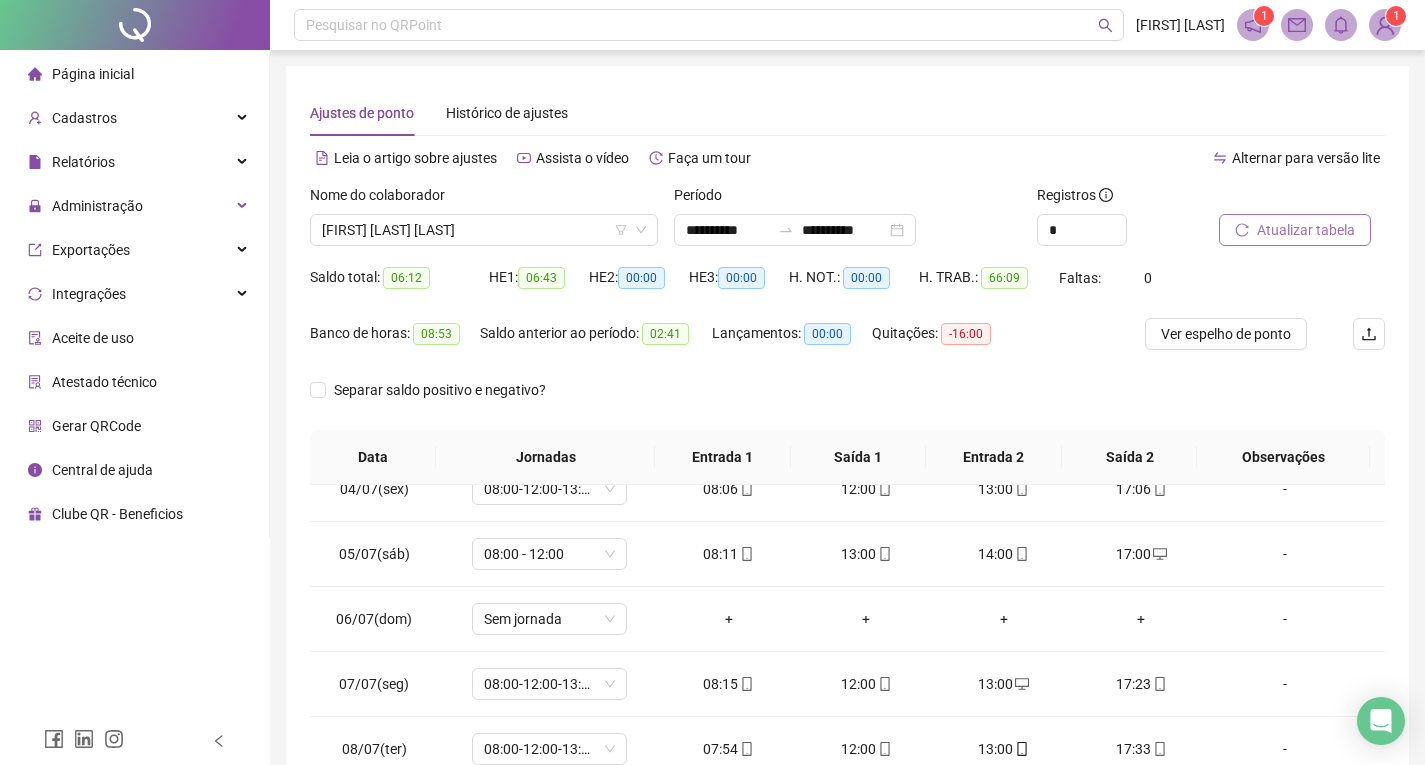 click on "Atualizar tabela" at bounding box center (1306, 230) 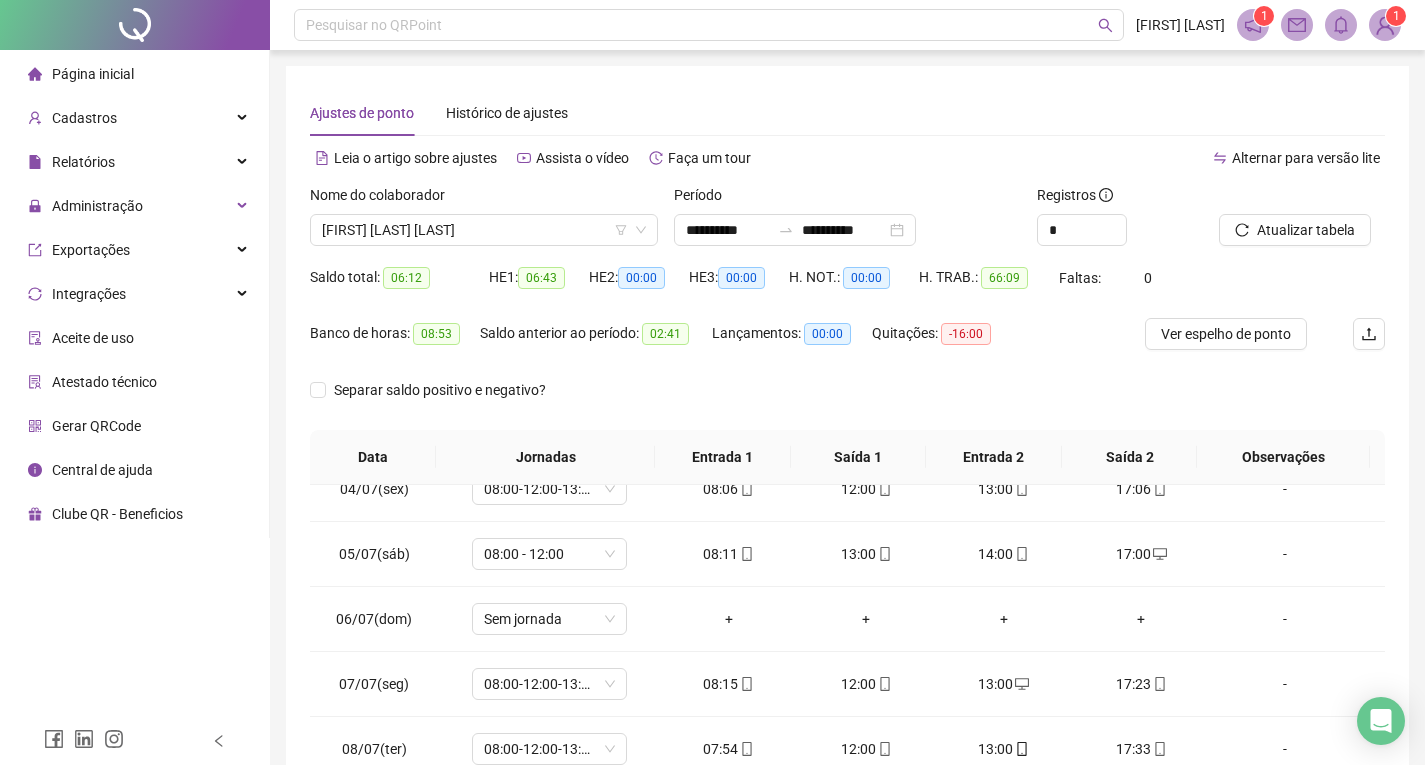 click on "[FIRST] [LAST] [LAST]" at bounding box center (484, 230) 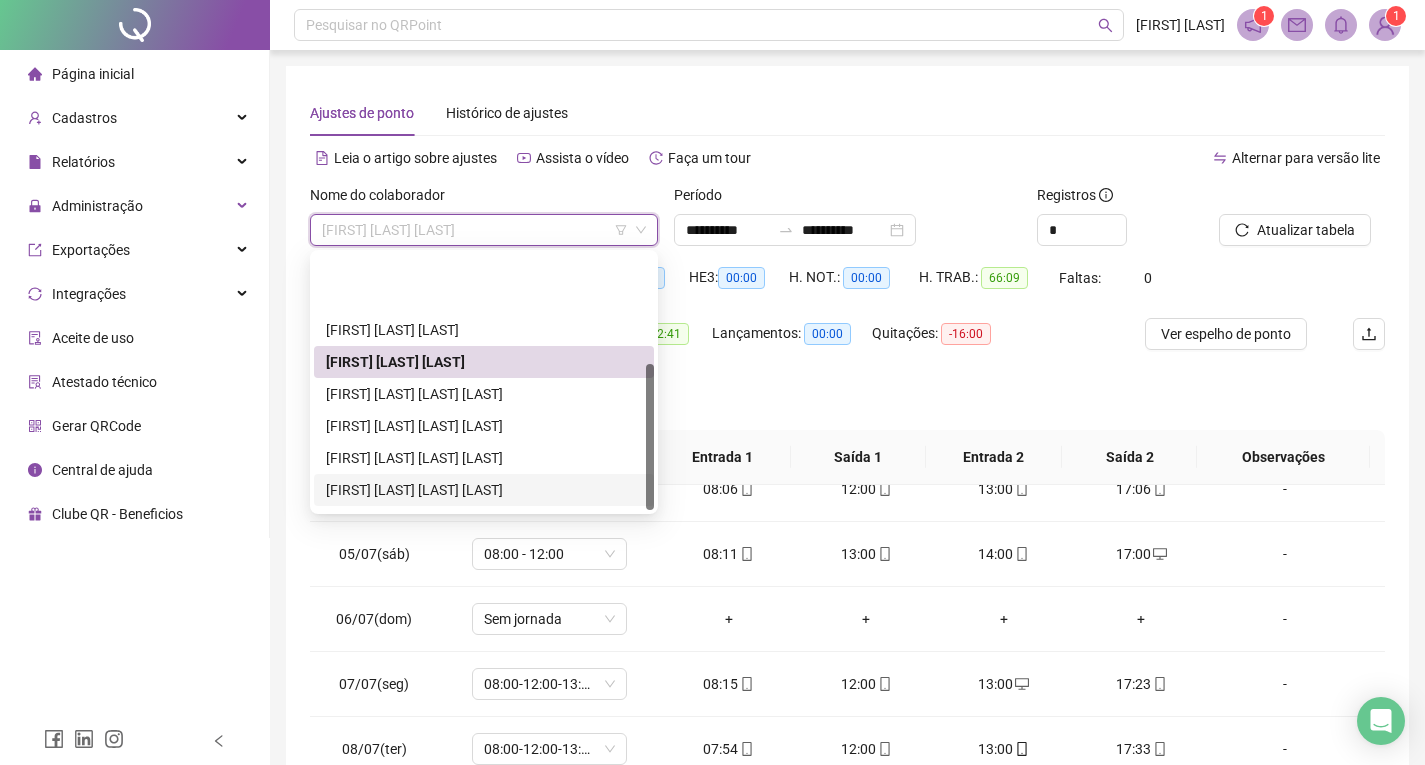 scroll, scrollTop: 192, scrollLeft: 0, axis: vertical 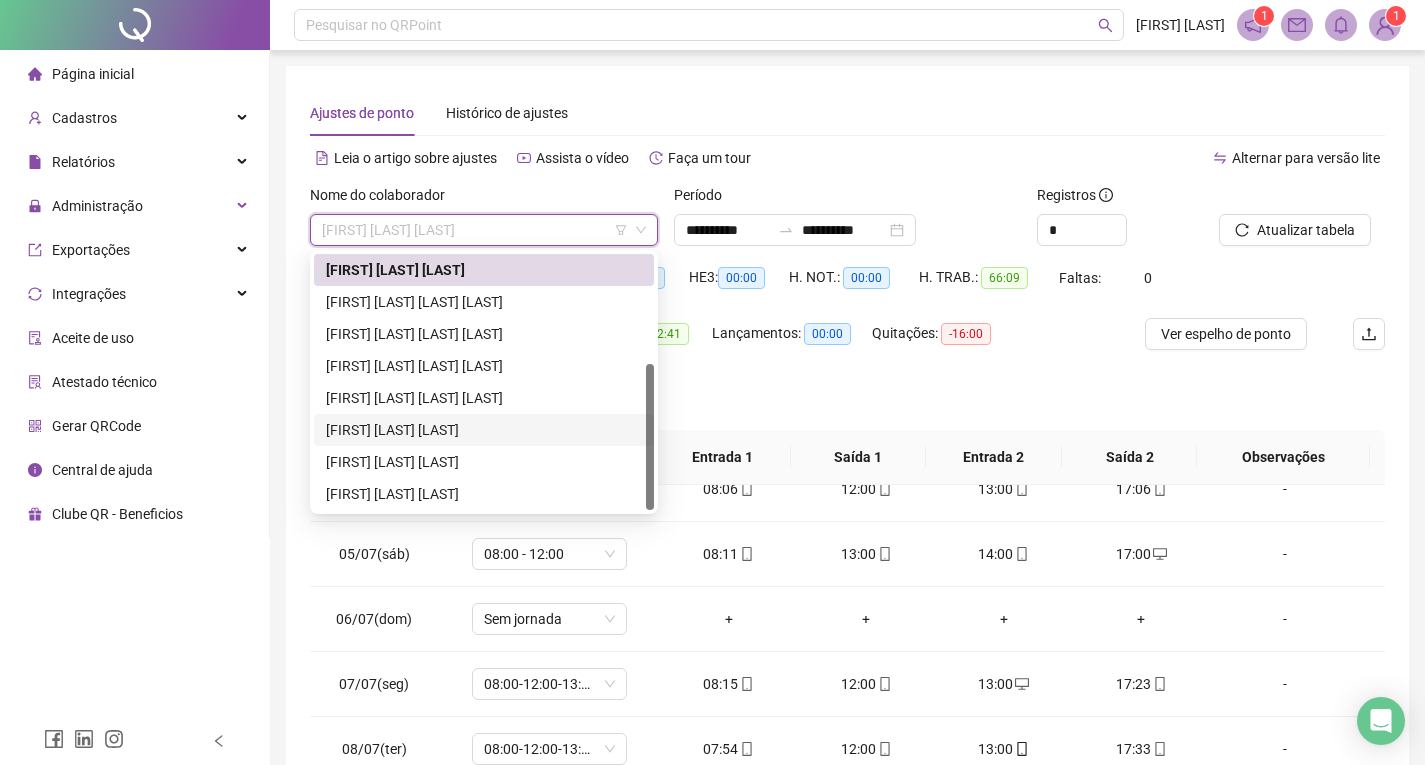 click on "[FIRST] [LAST] [LAST]" at bounding box center [484, 430] 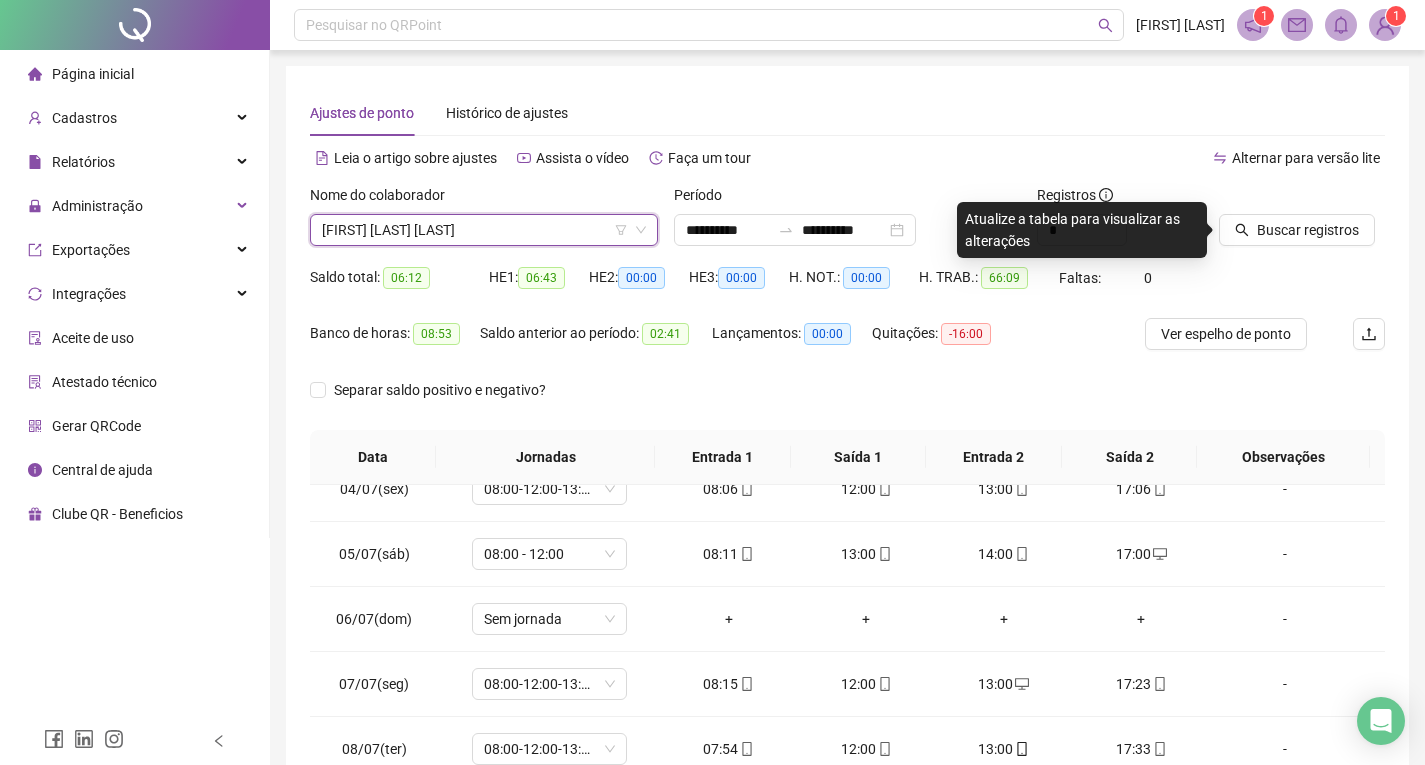 click on "Buscar registros" at bounding box center [1302, 223] 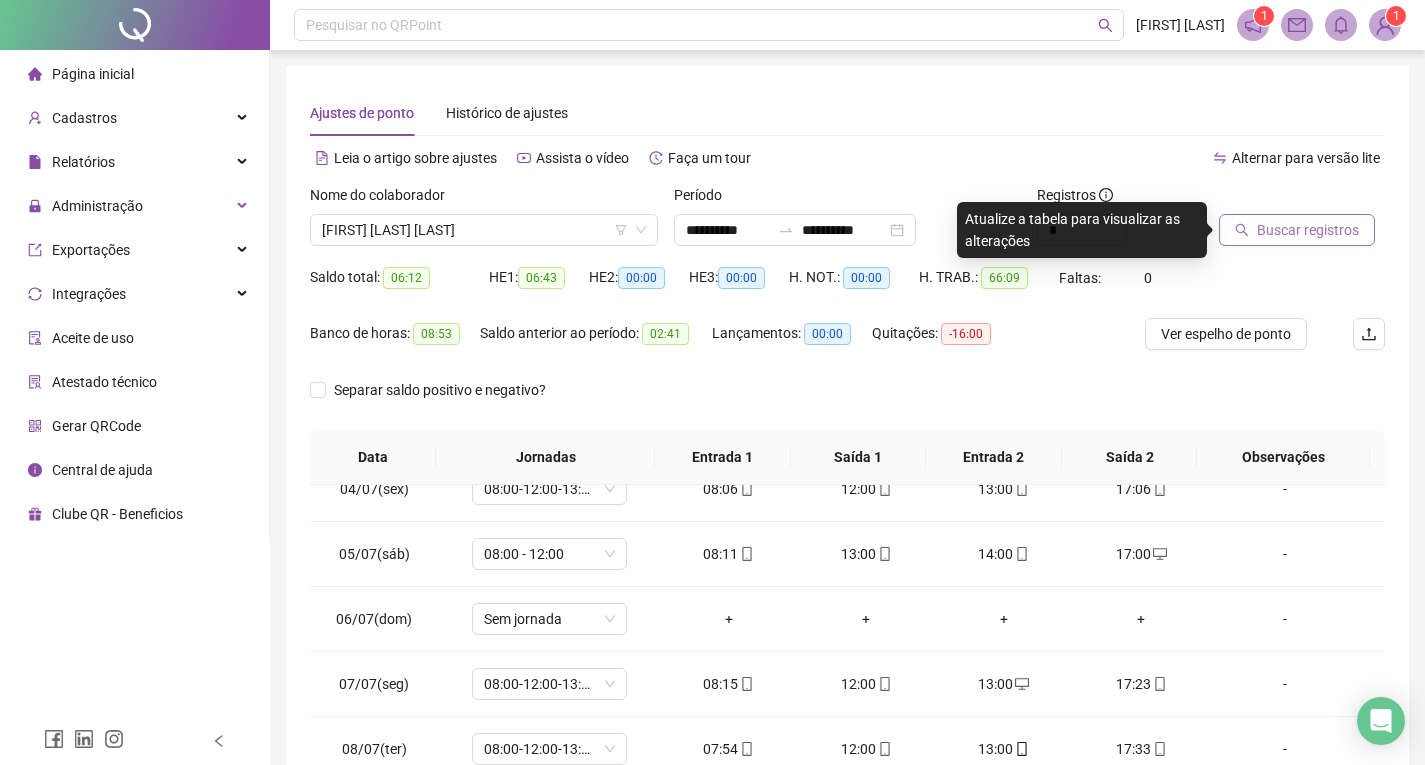 click on "Buscar registros" at bounding box center (1297, 230) 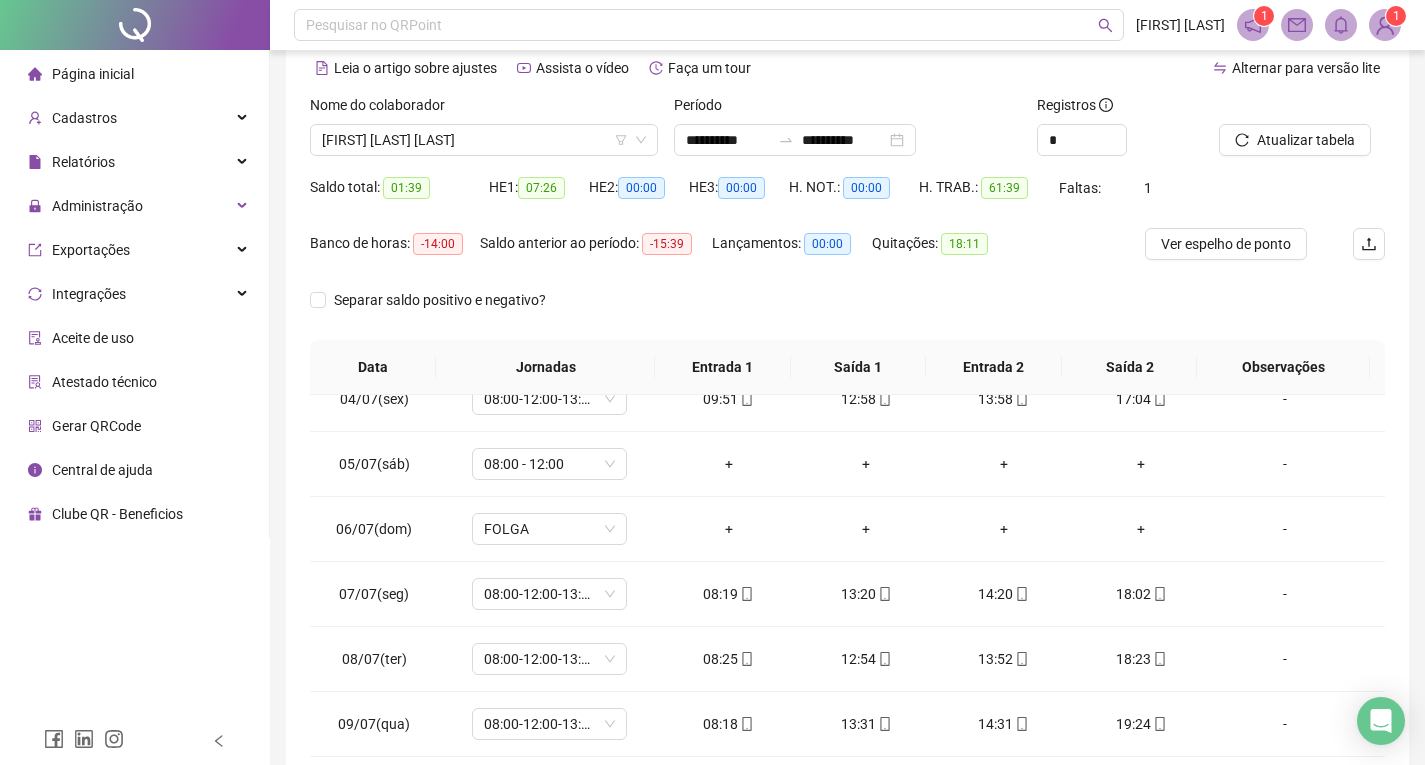 scroll, scrollTop: 257, scrollLeft: 0, axis: vertical 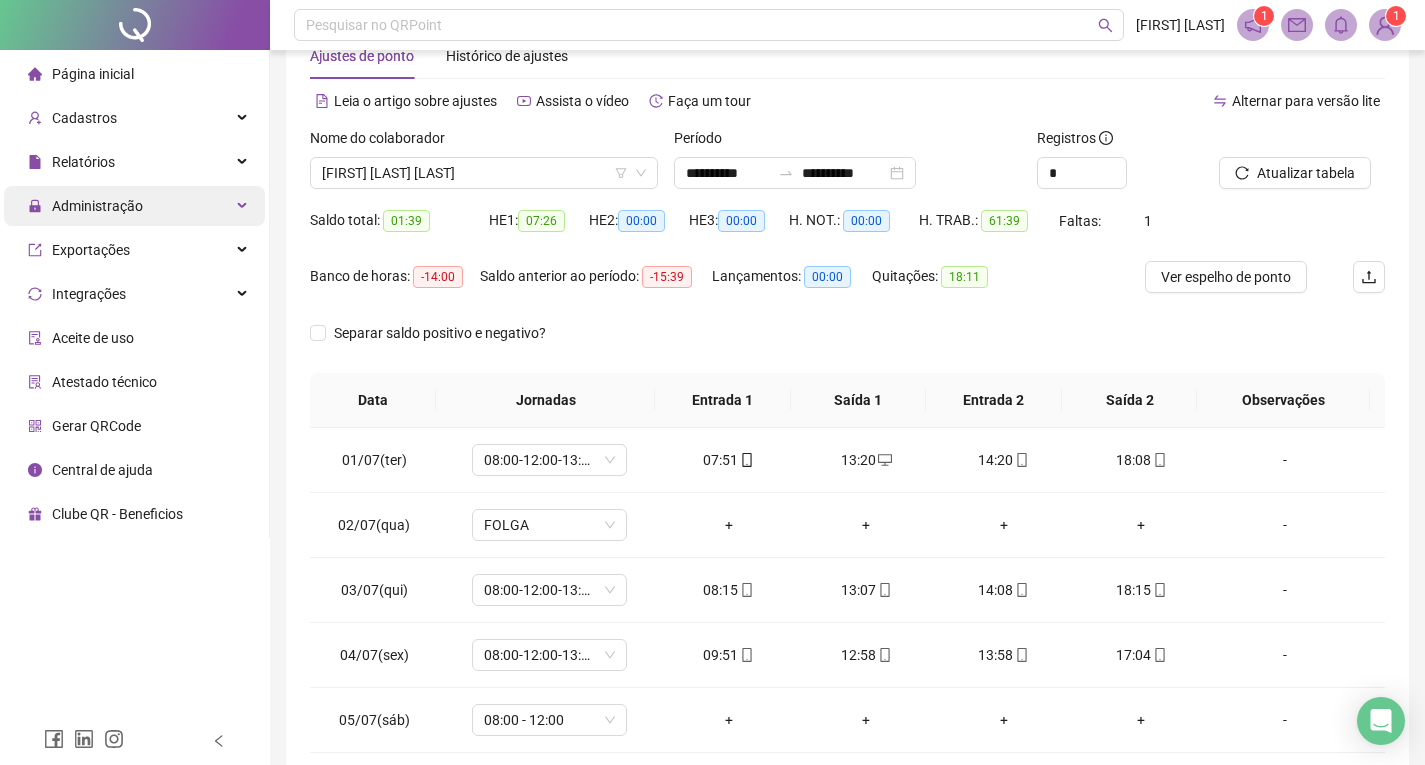 click on "Administração" at bounding box center [134, 206] 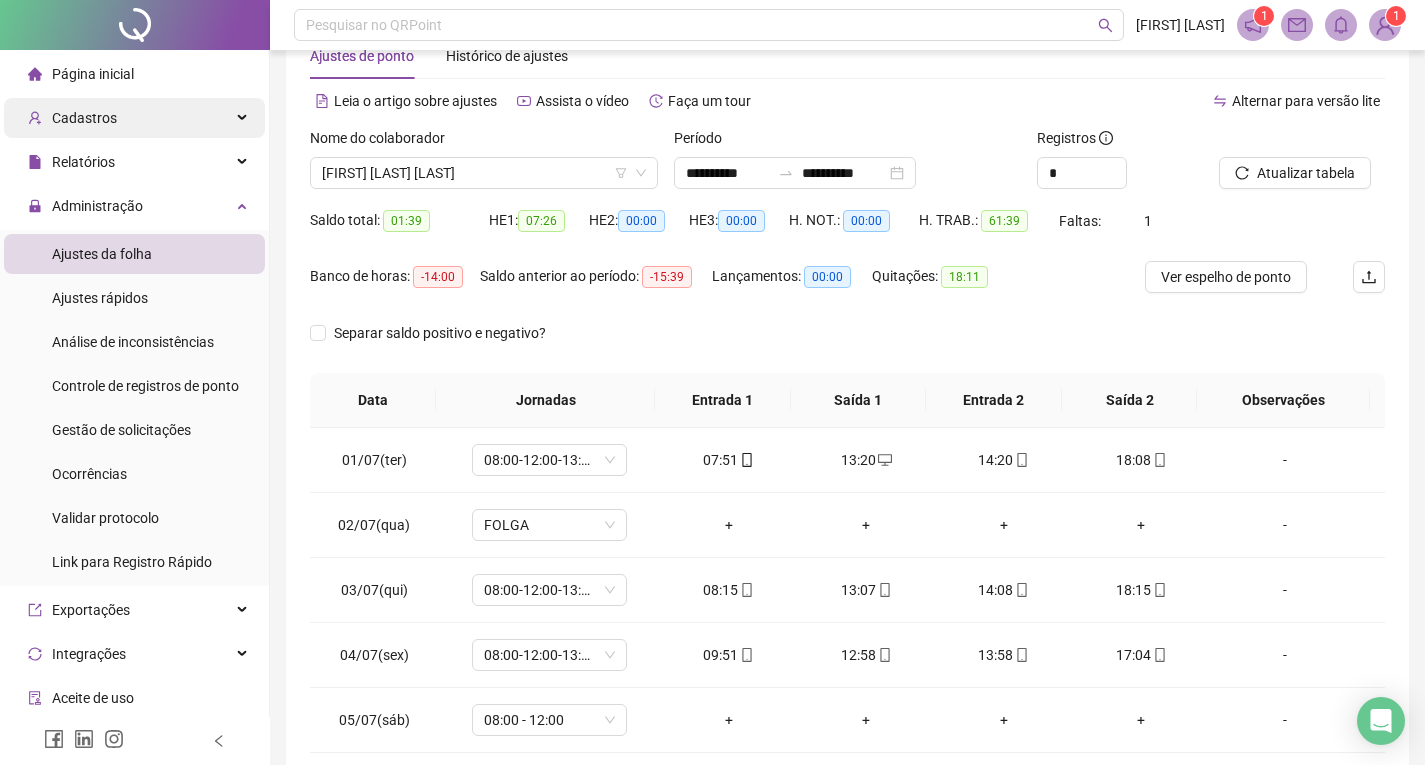 click on "Cadastros" at bounding box center [134, 118] 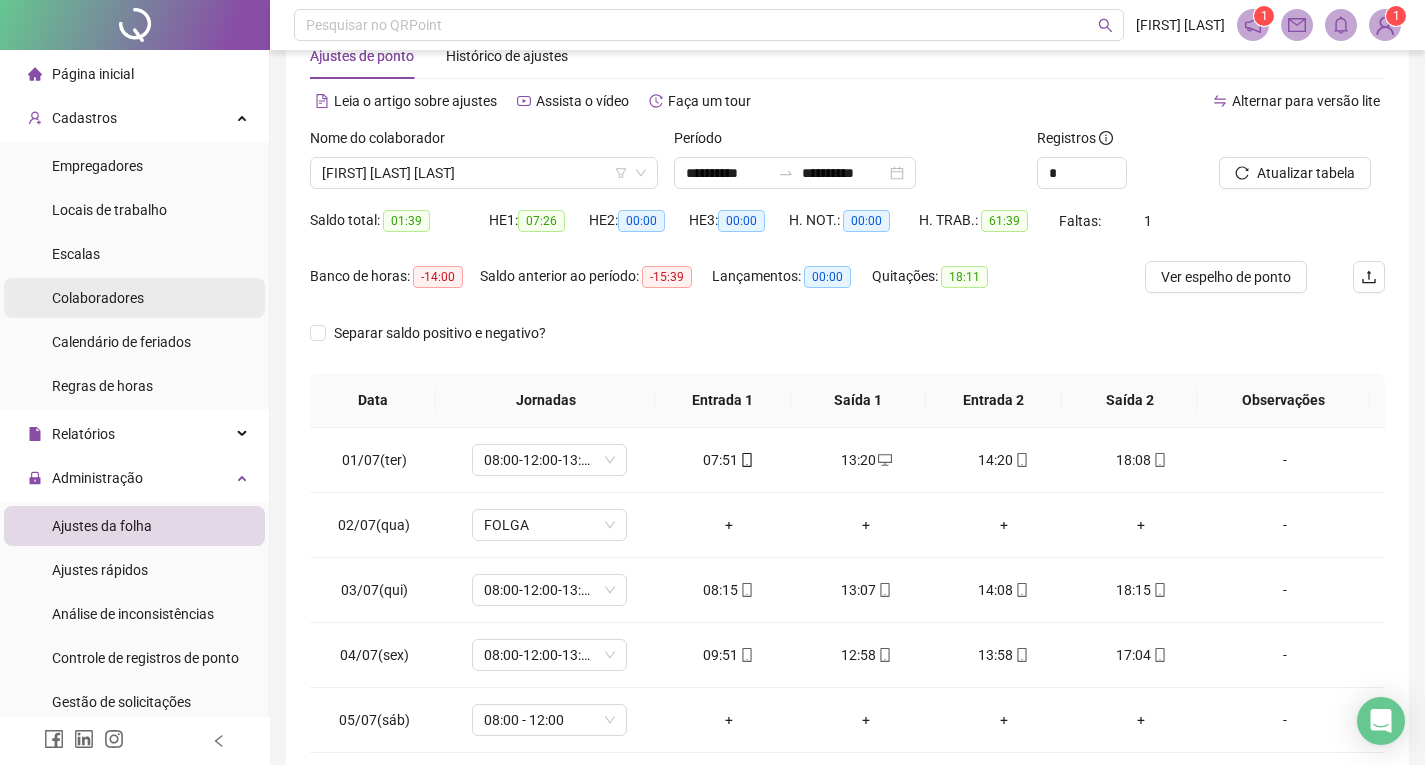 click on "Colaboradores" at bounding box center [98, 298] 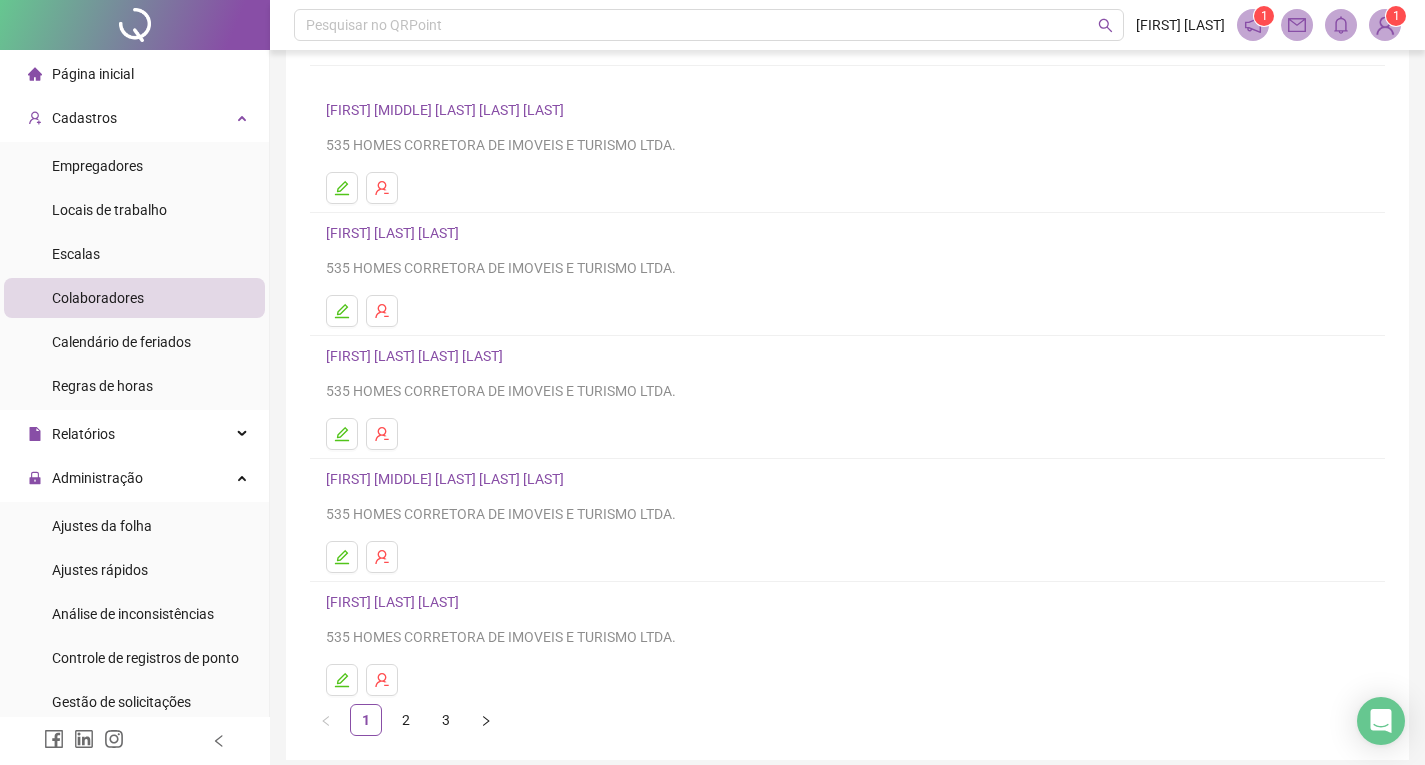 scroll, scrollTop: 202, scrollLeft: 0, axis: vertical 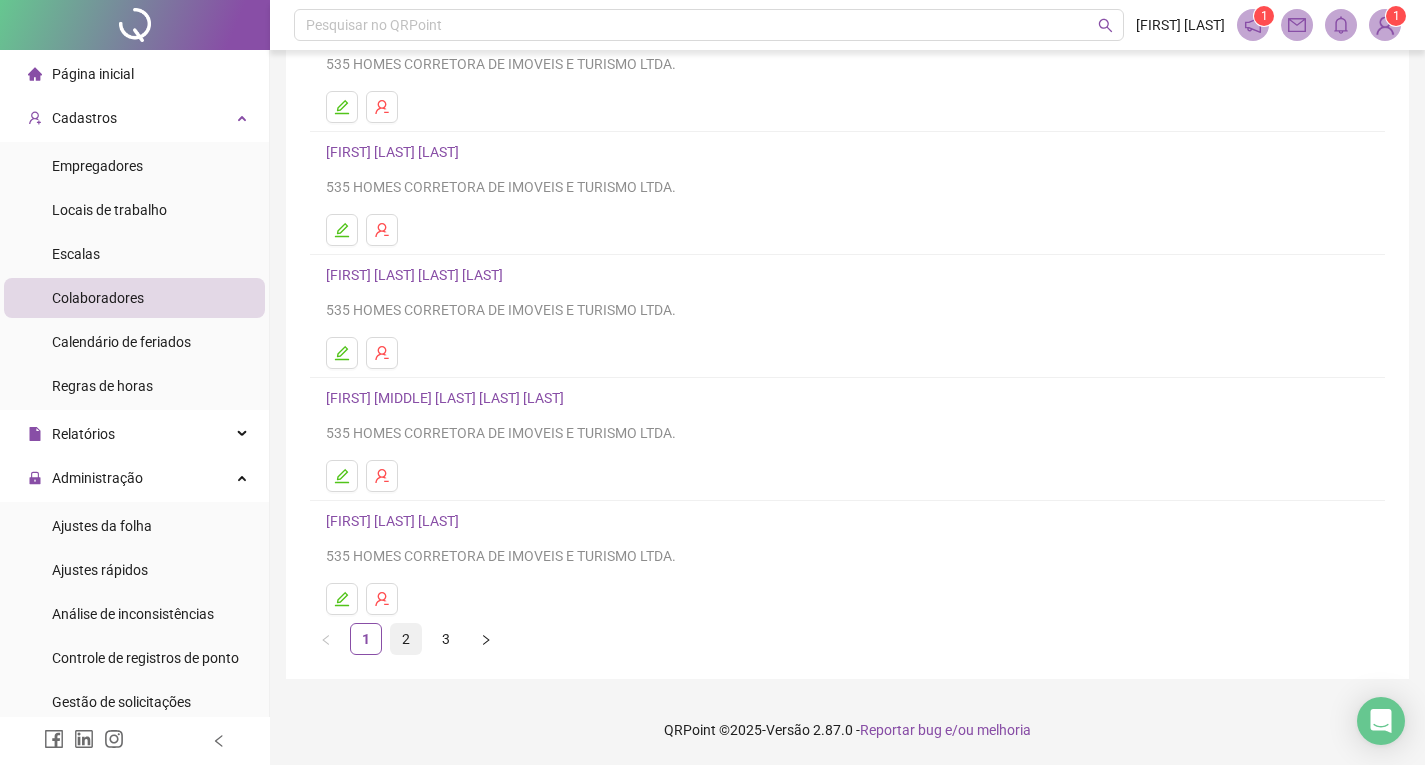 click on "2" at bounding box center [406, 639] 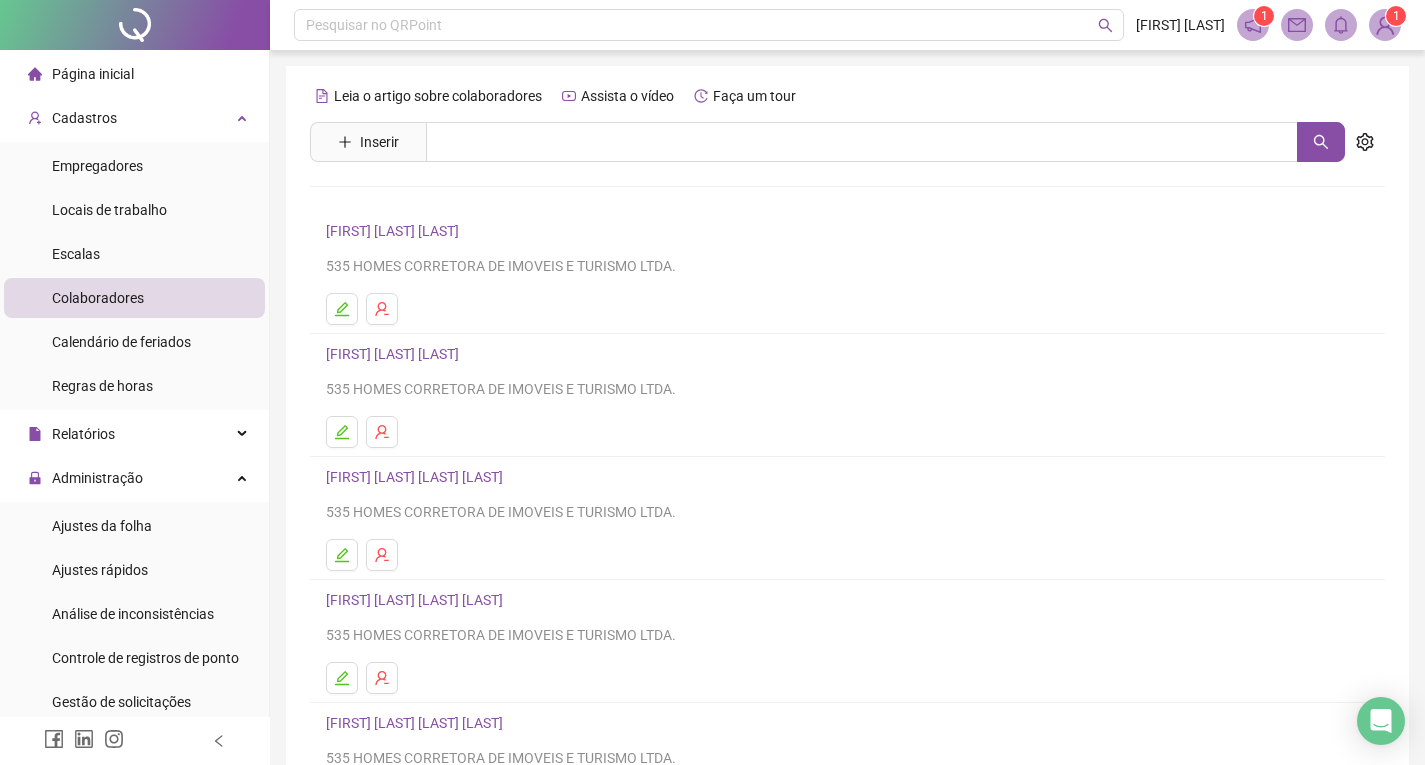 scroll, scrollTop: 202, scrollLeft: 0, axis: vertical 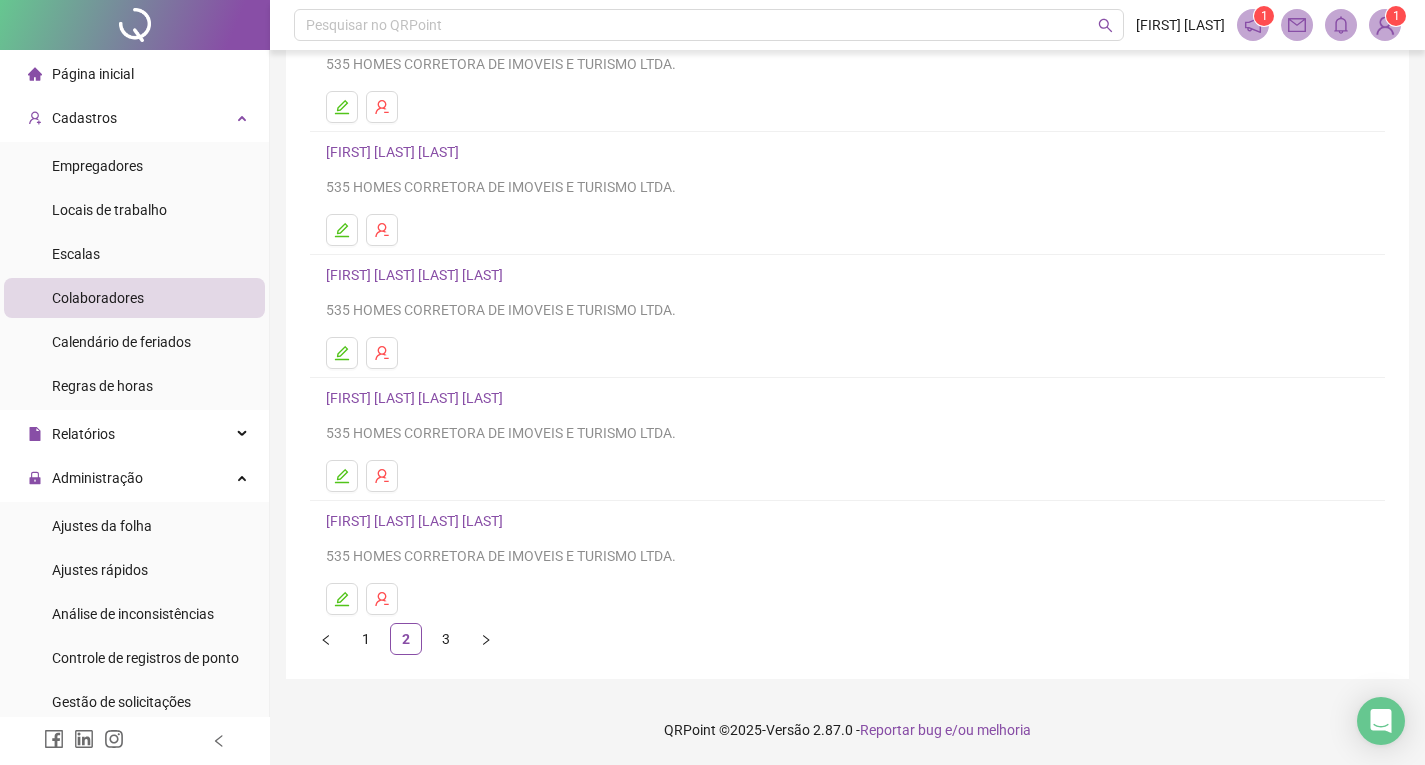 click on "[FIRST] [LAST] [LAST] [LAST]" at bounding box center [417, 275] 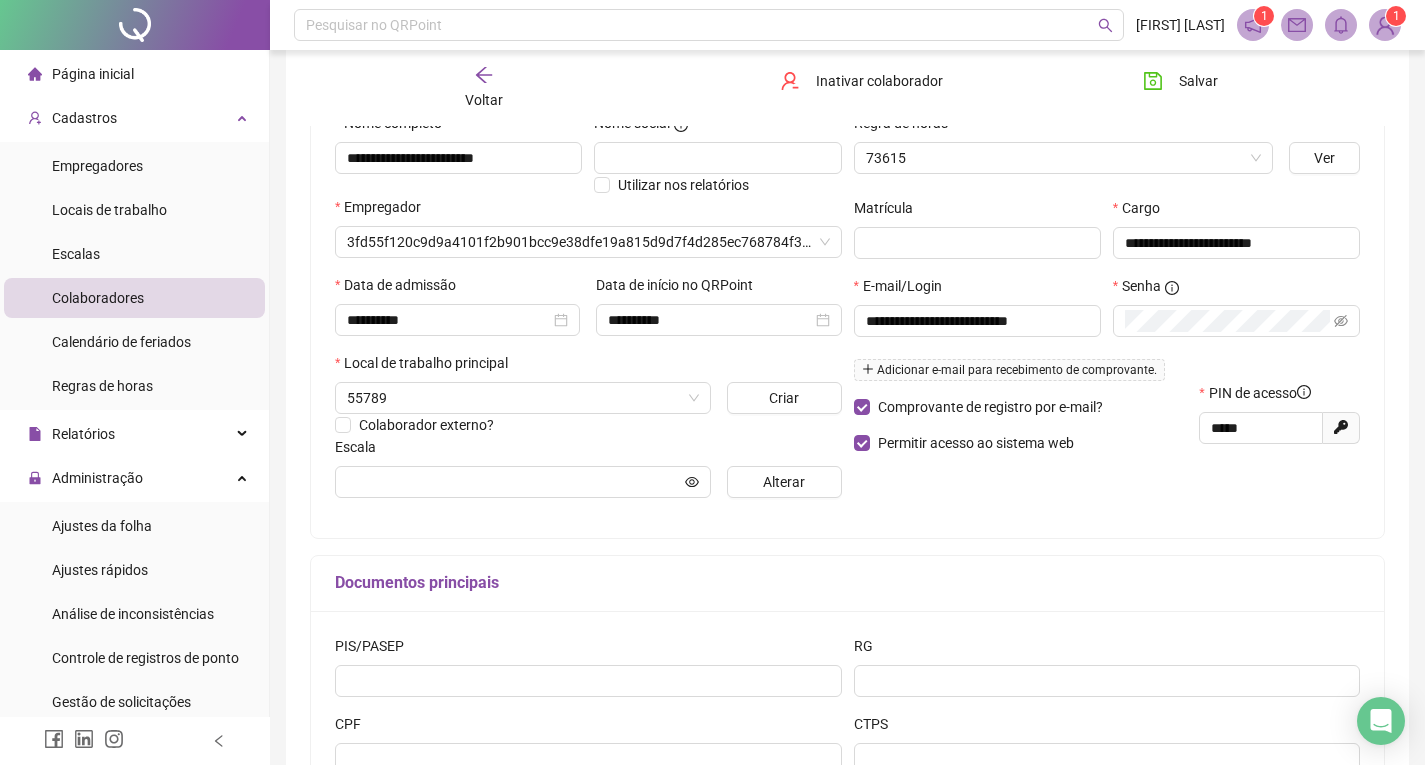 type on "**********" 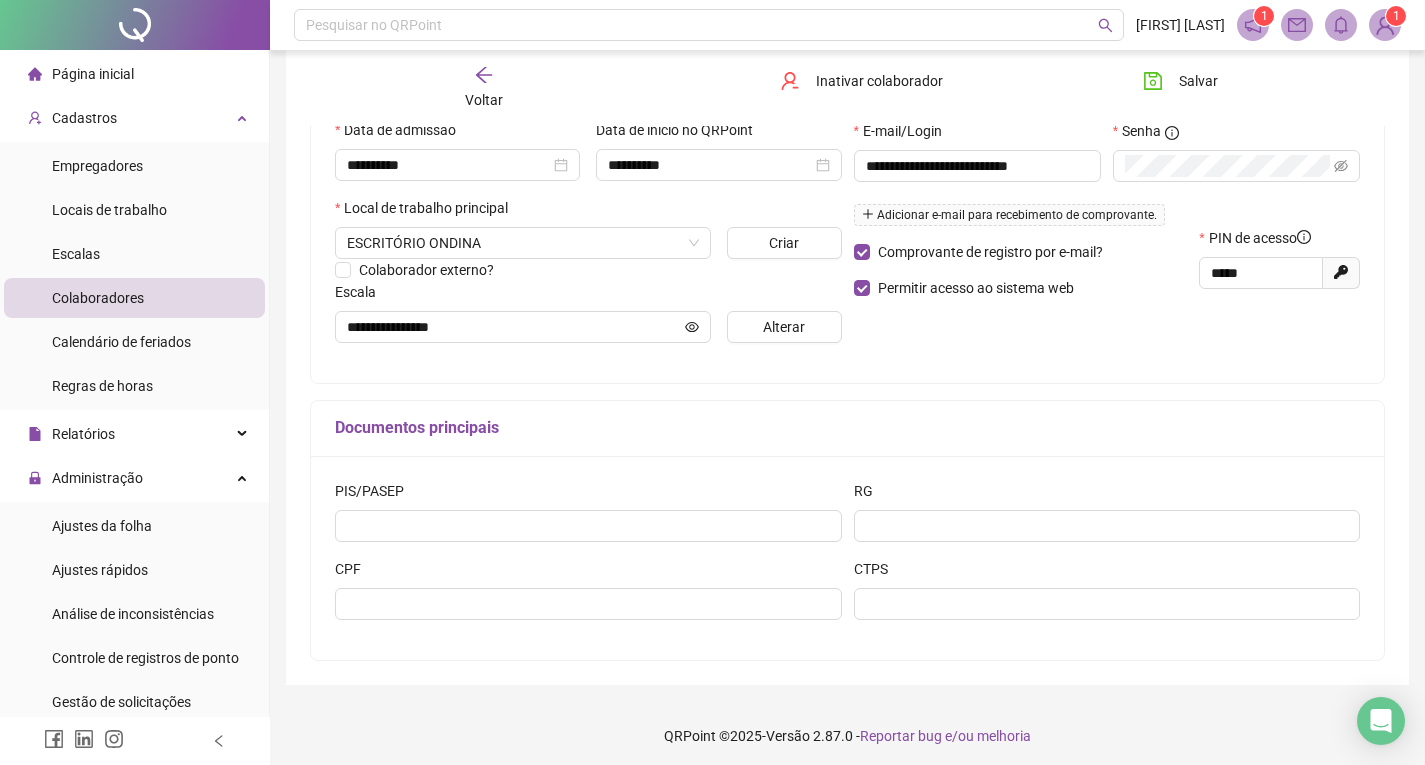scroll, scrollTop: 376, scrollLeft: 0, axis: vertical 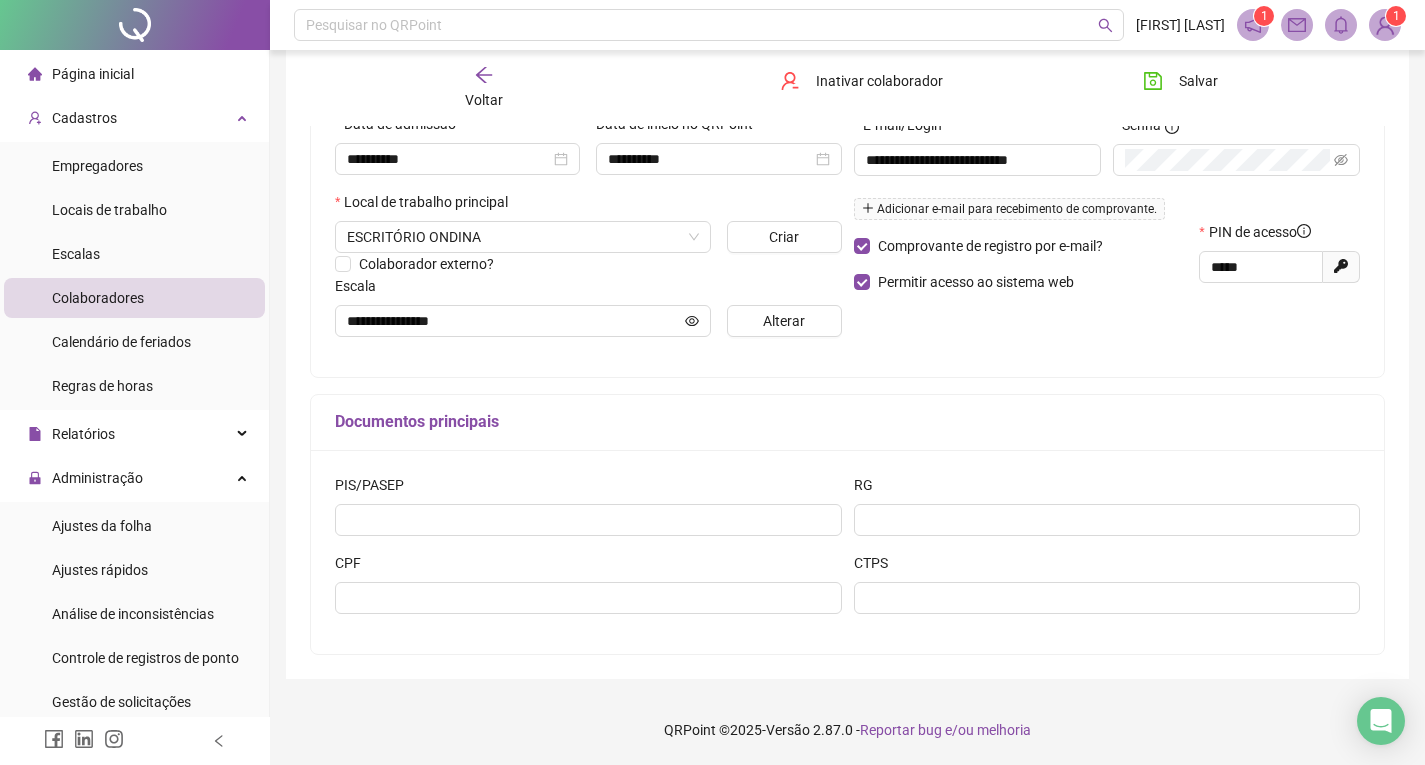 click on "Voltar" at bounding box center [484, 88] 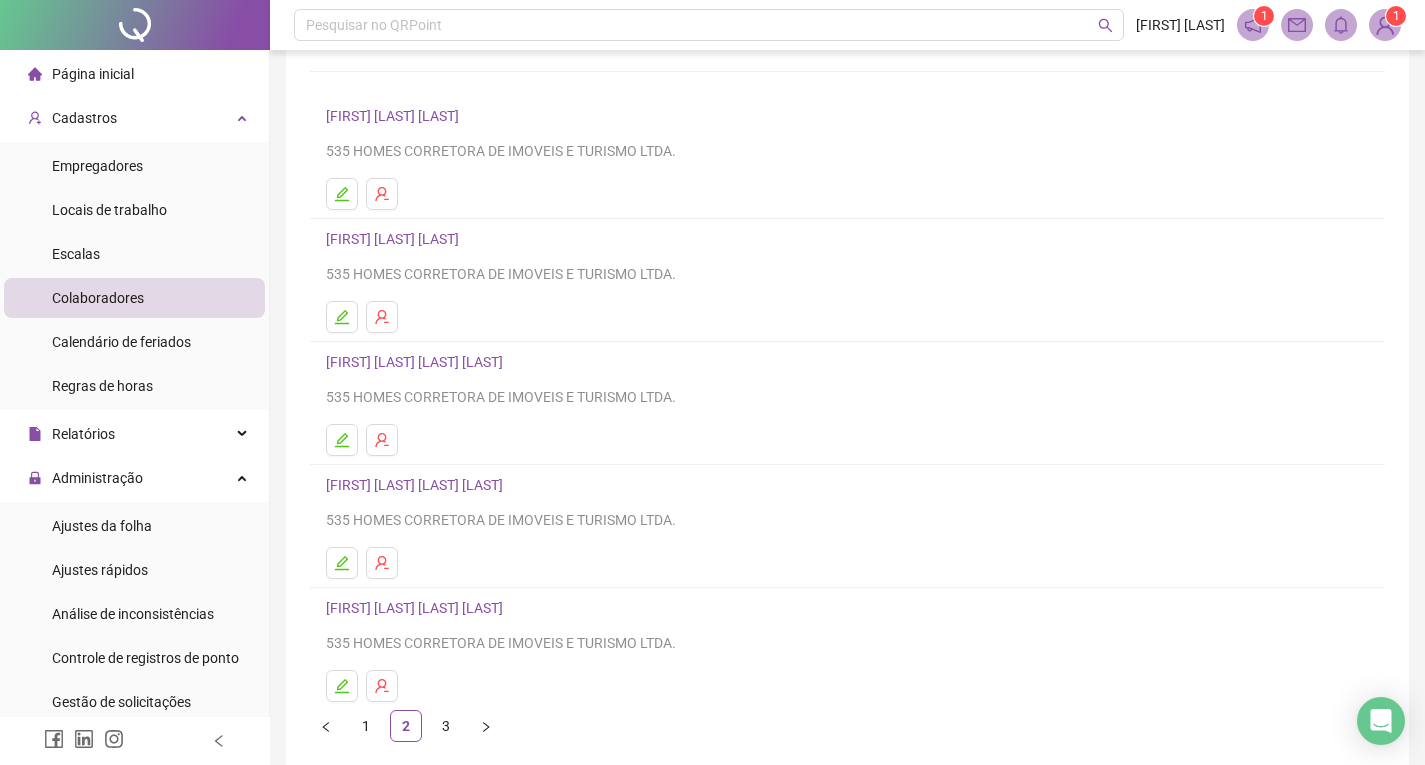 scroll, scrollTop: 202, scrollLeft: 0, axis: vertical 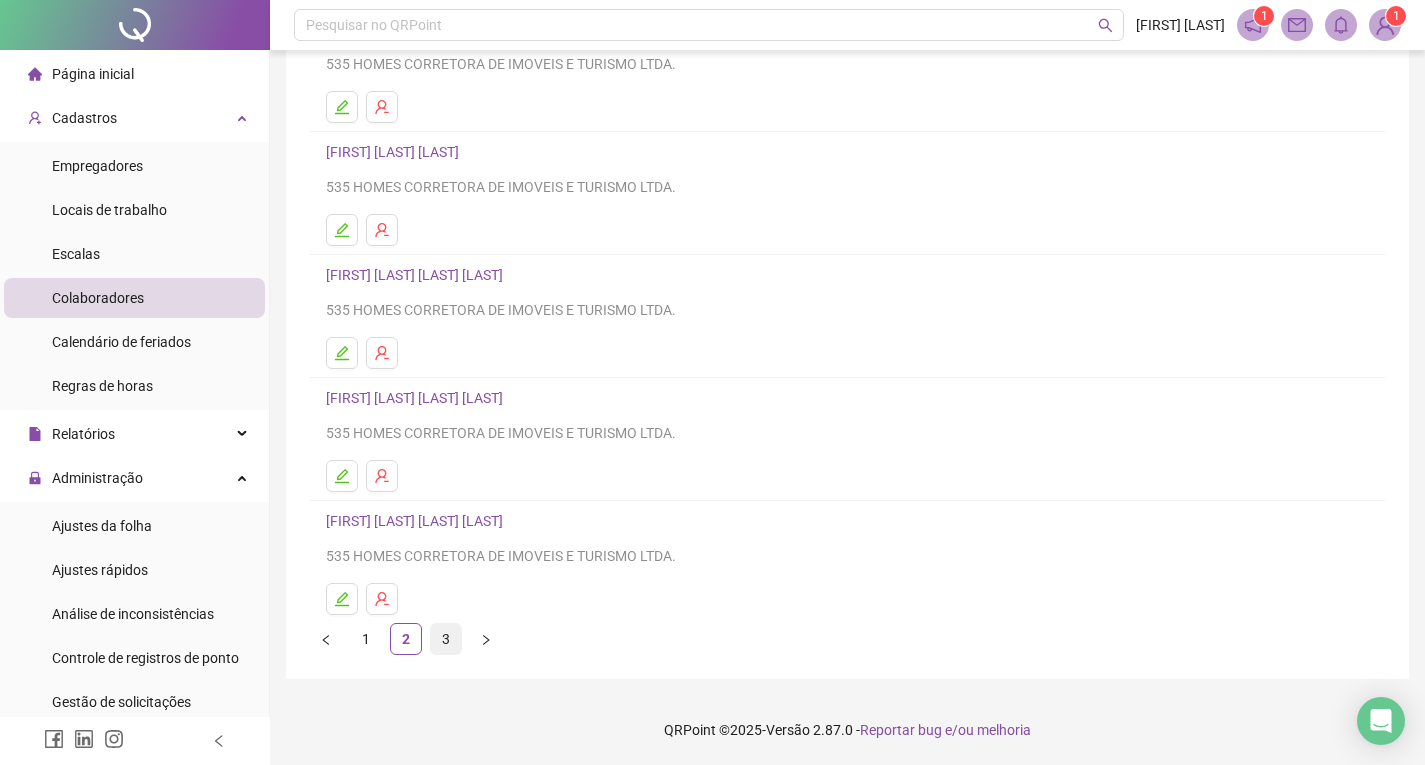 click on "3" at bounding box center [446, 639] 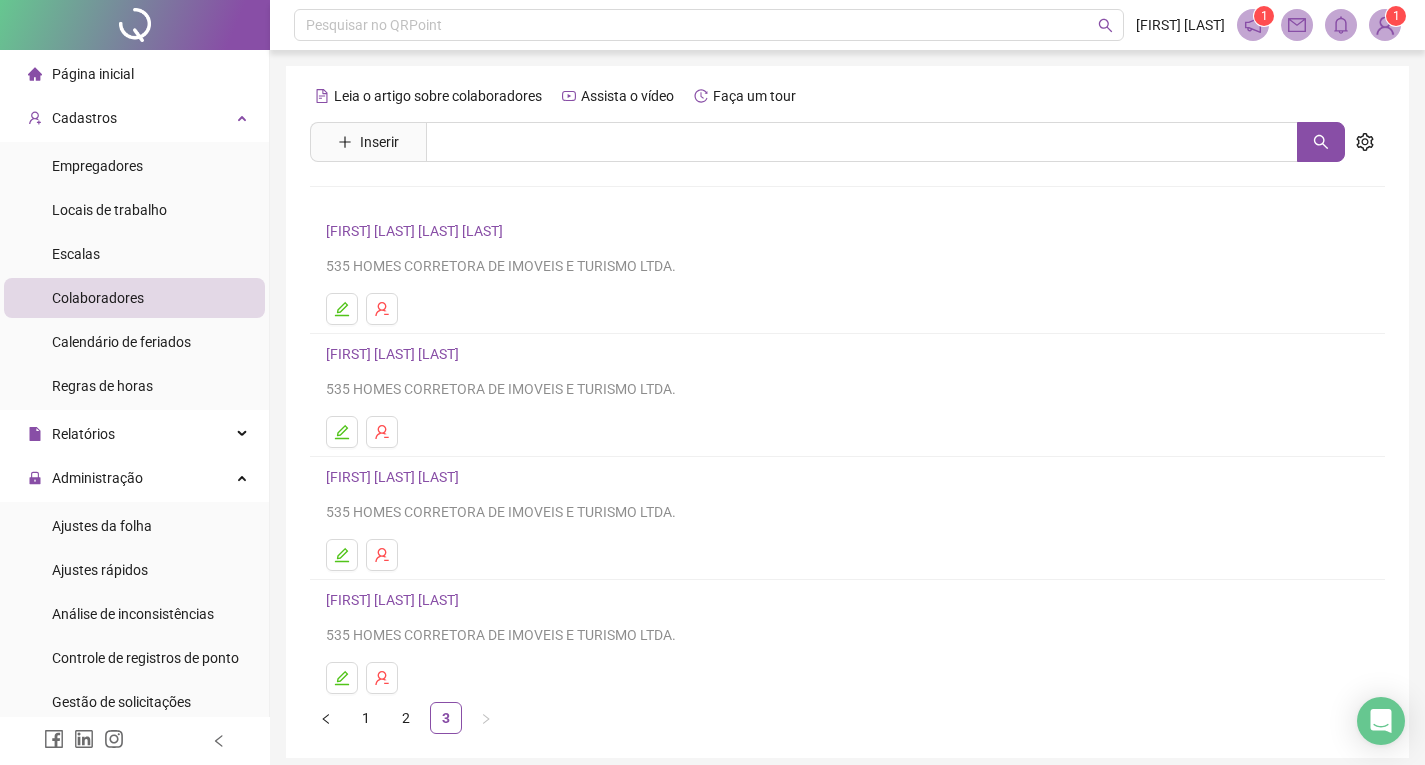 scroll, scrollTop: 79, scrollLeft: 0, axis: vertical 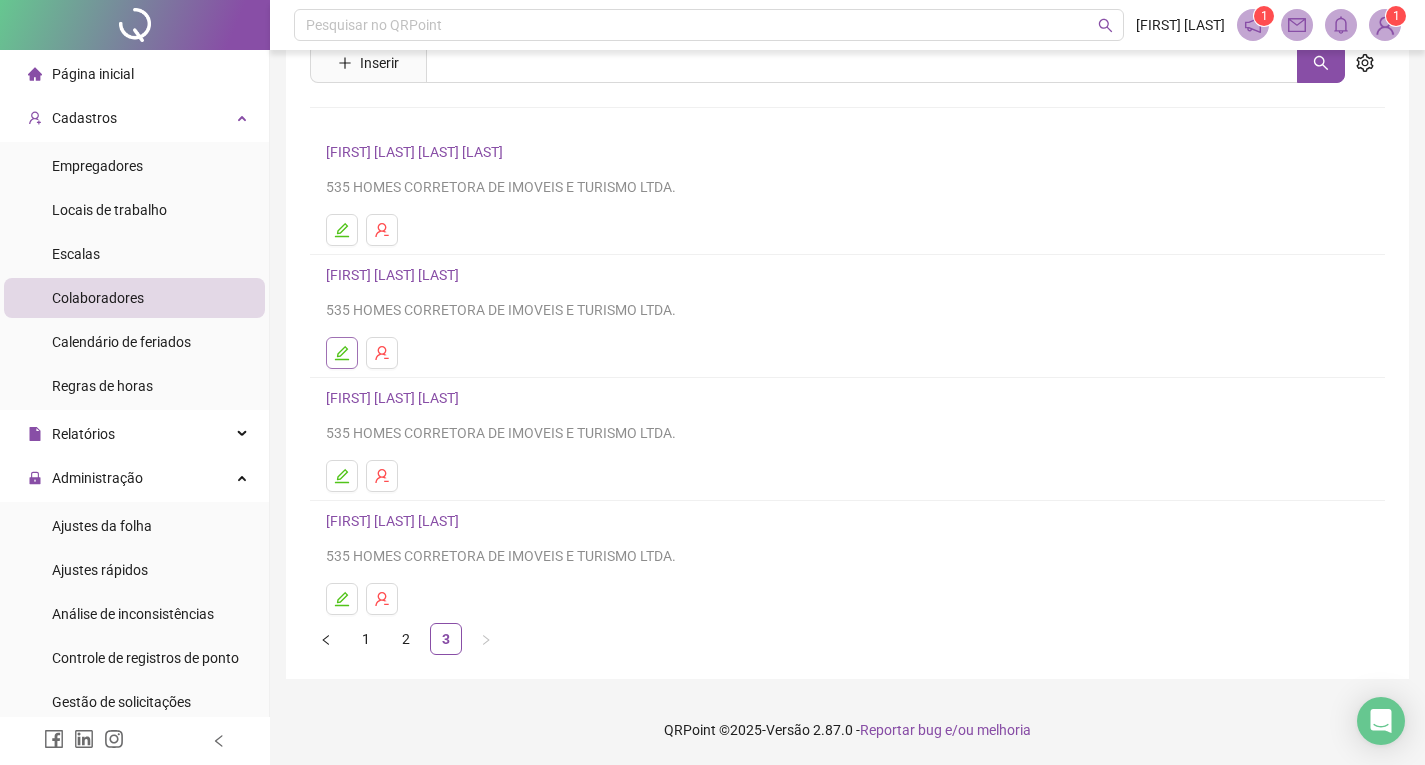 click 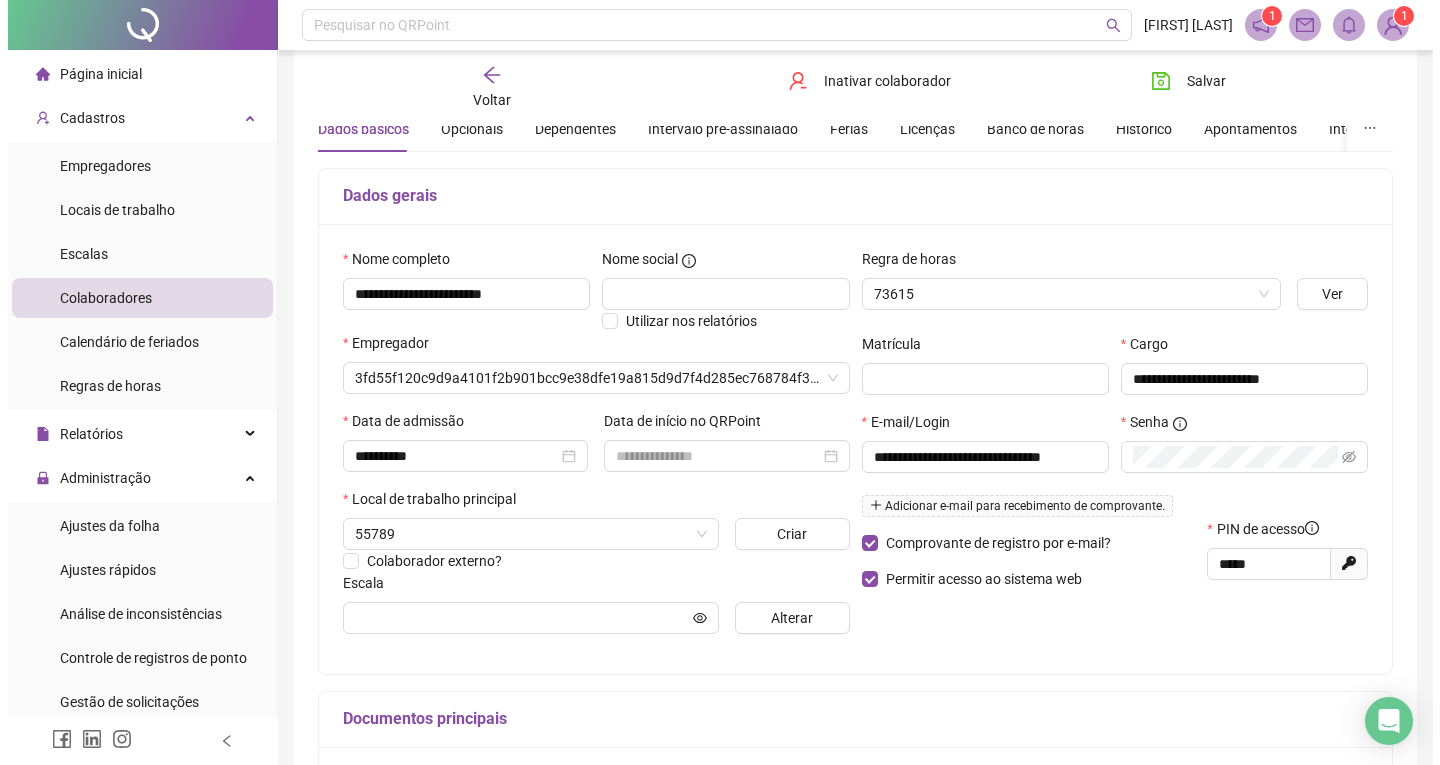 scroll, scrollTop: 89, scrollLeft: 0, axis: vertical 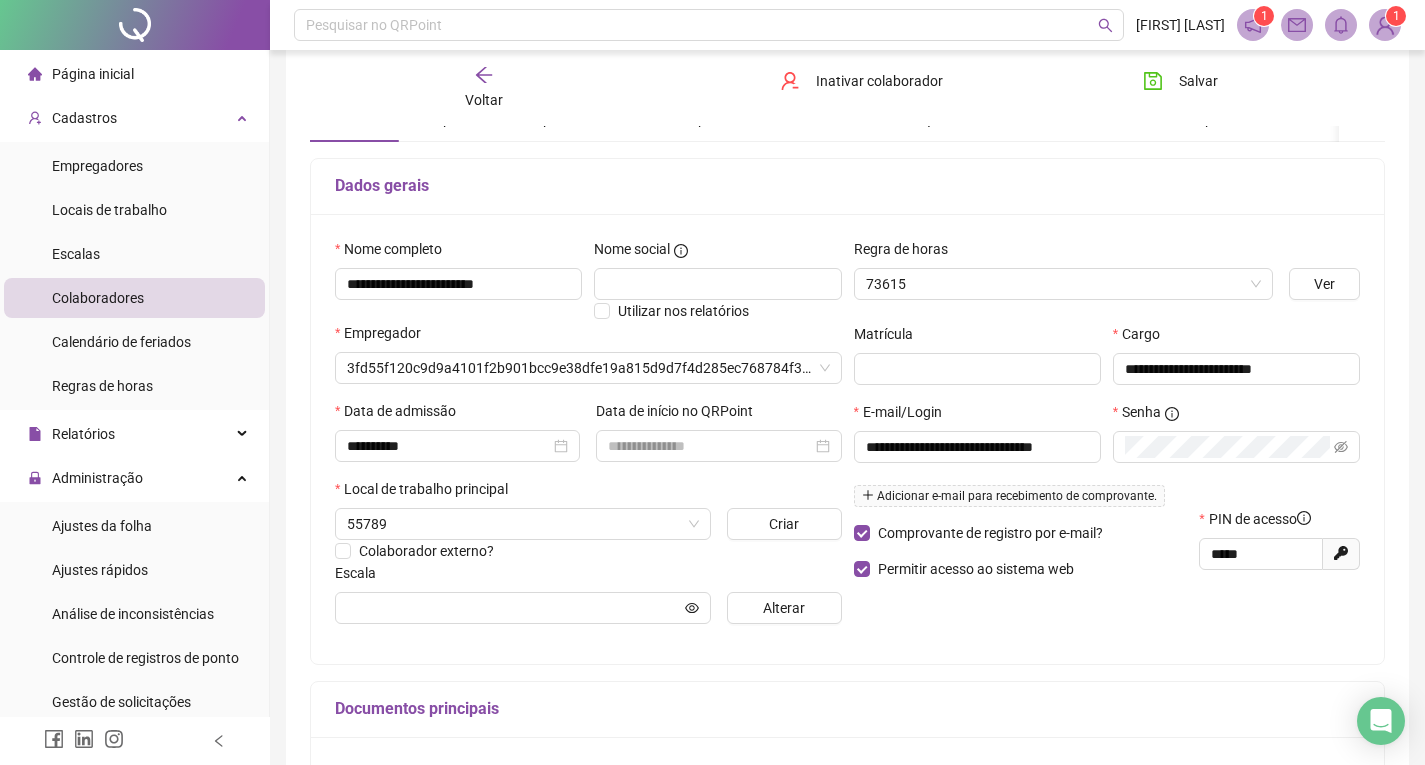 type on "**********" 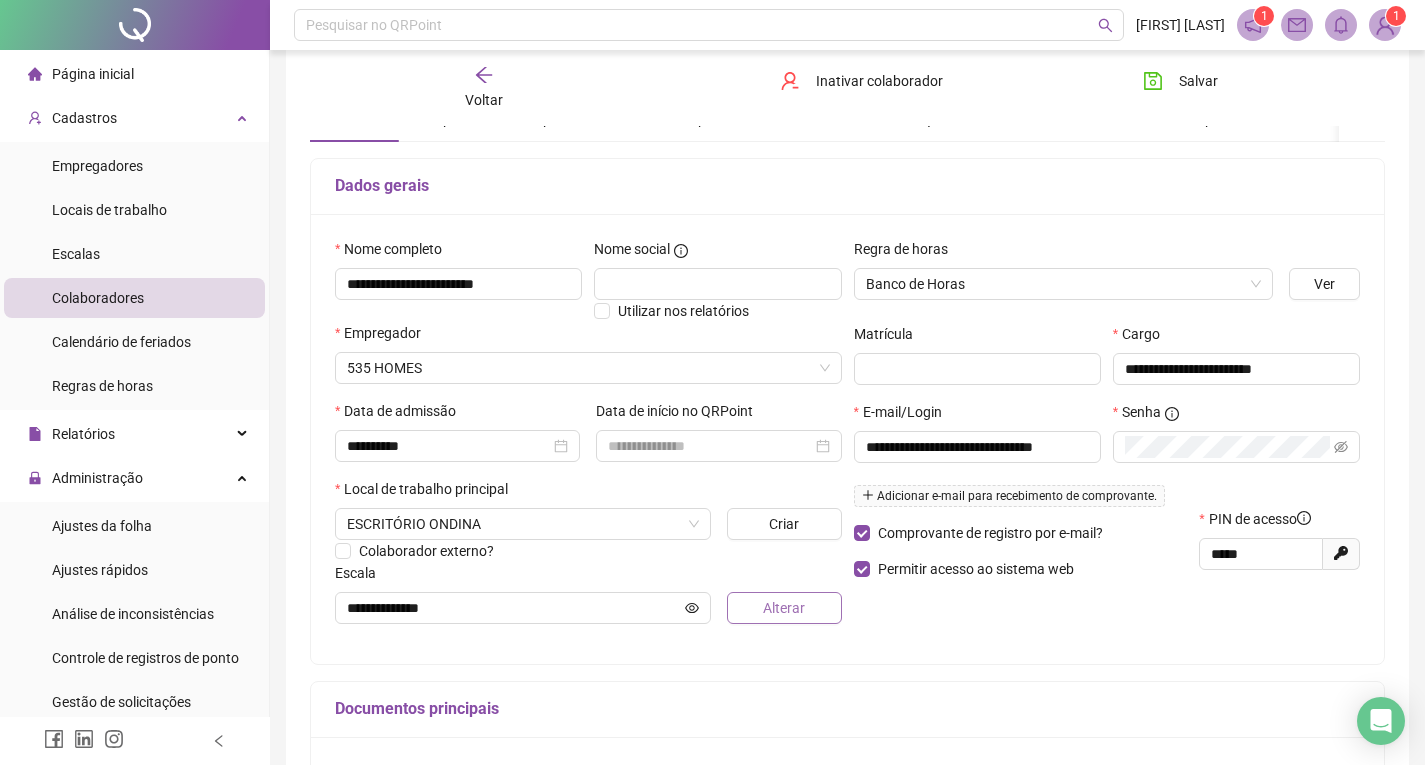 click on "Alterar" at bounding box center [784, 608] 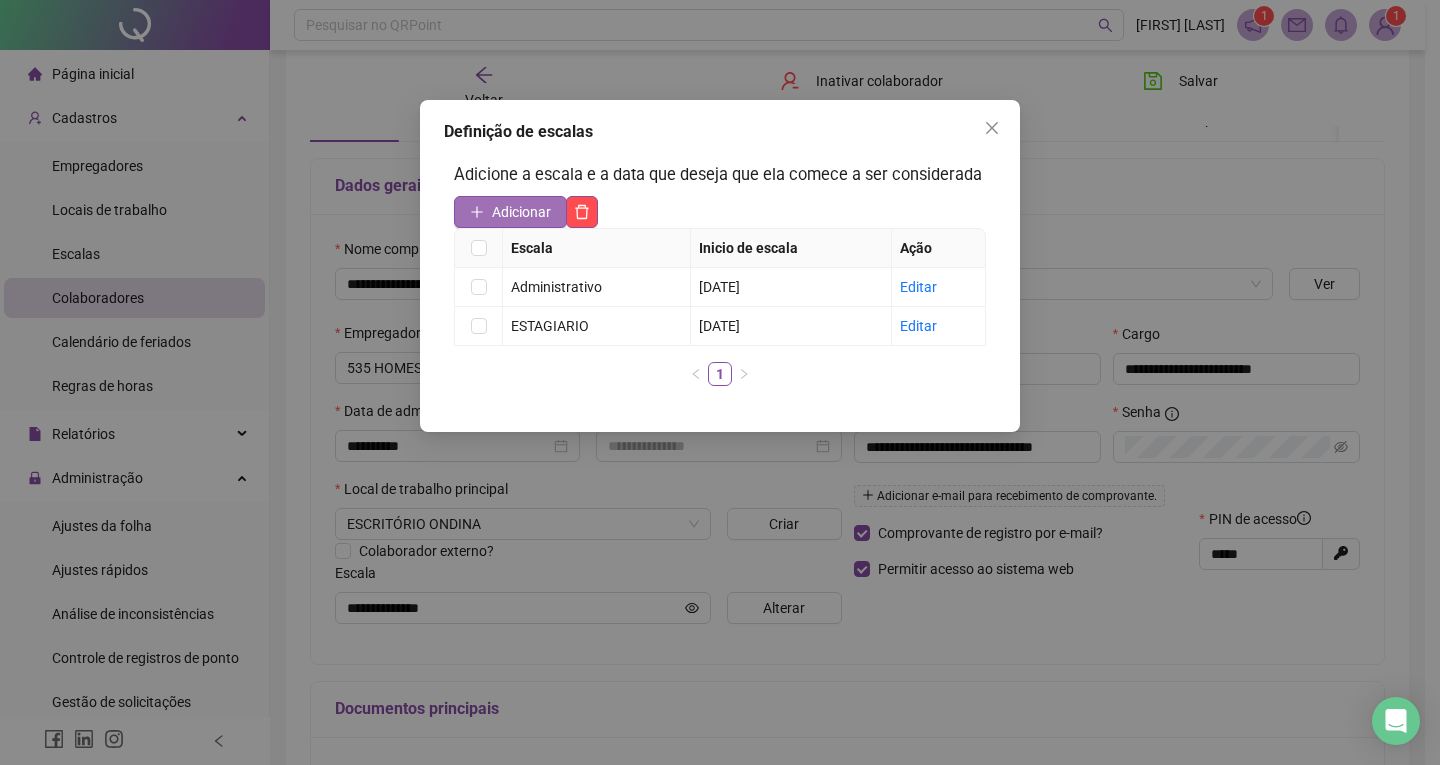 click on "Adicionar" at bounding box center [521, 212] 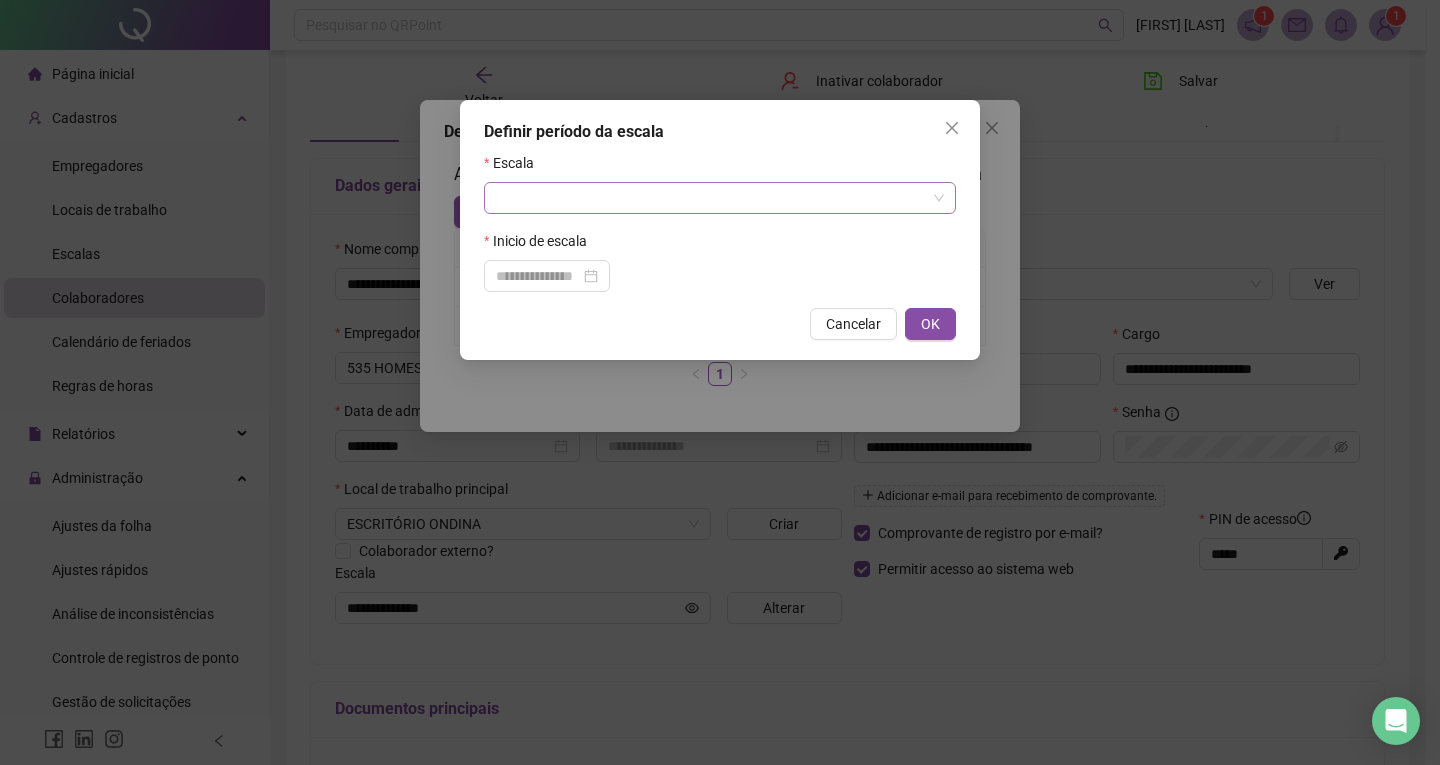 click on "Escala Inicio de escala" at bounding box center [720, 222] 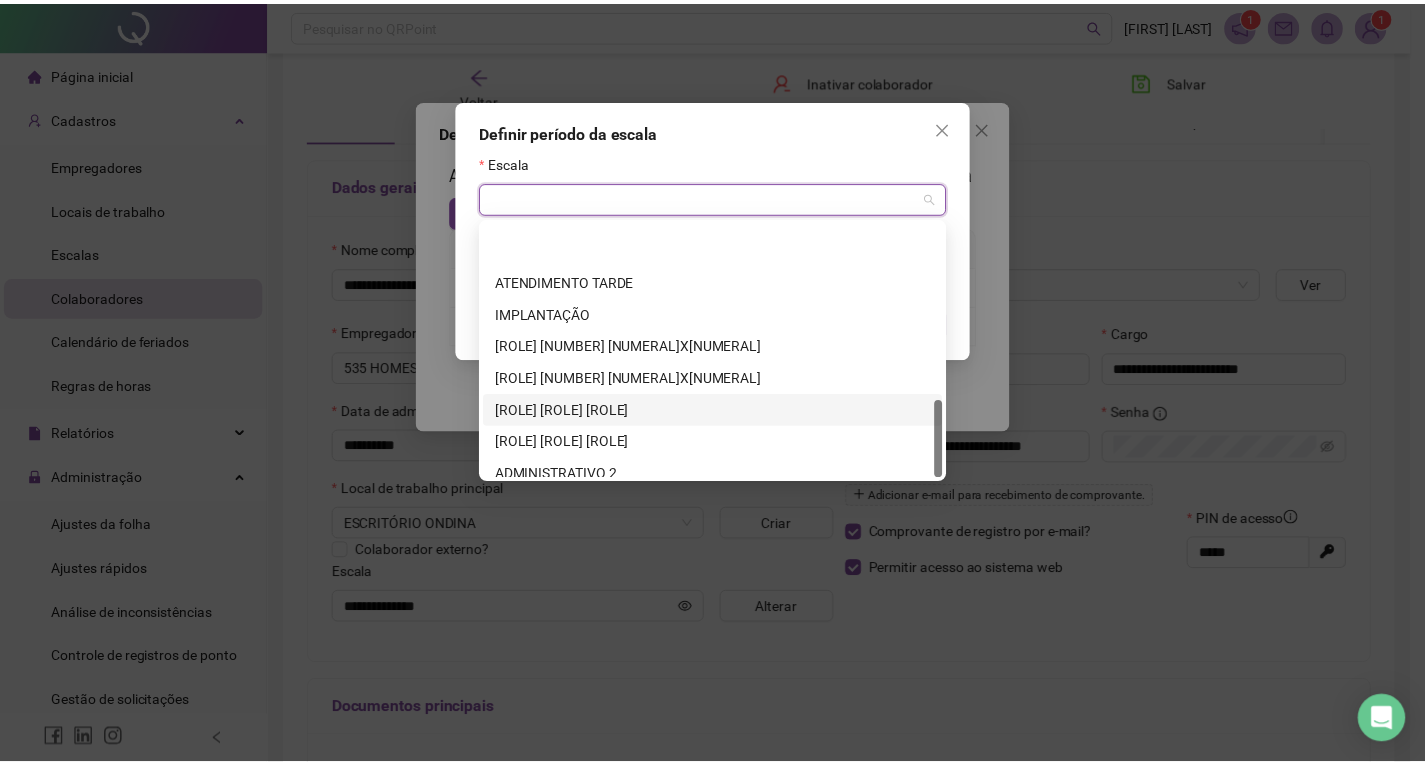 scroll, scrollTop: 576, scrollLeft: 0, axis: vertical 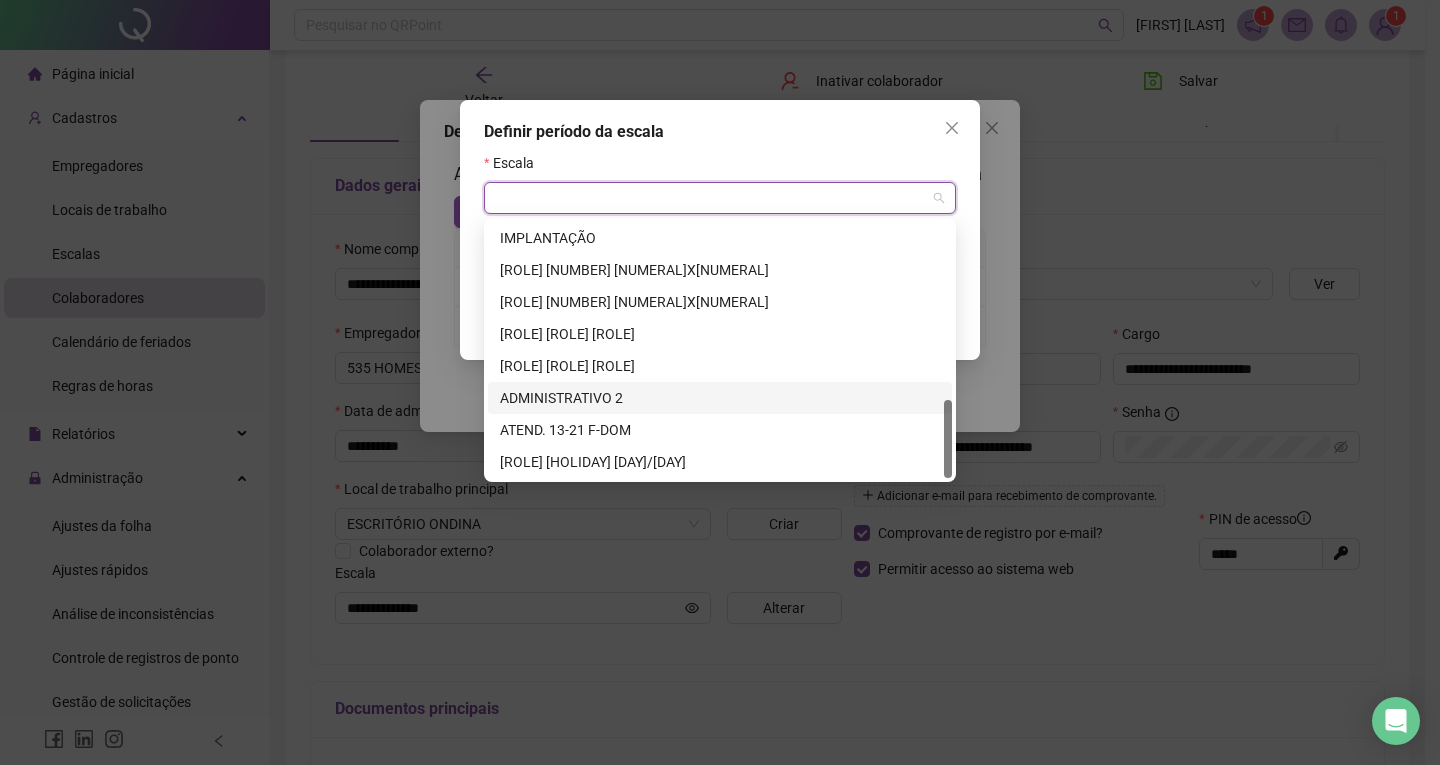 click on "ADMINISTRATIVO 2" at bounding box center [720, 398] 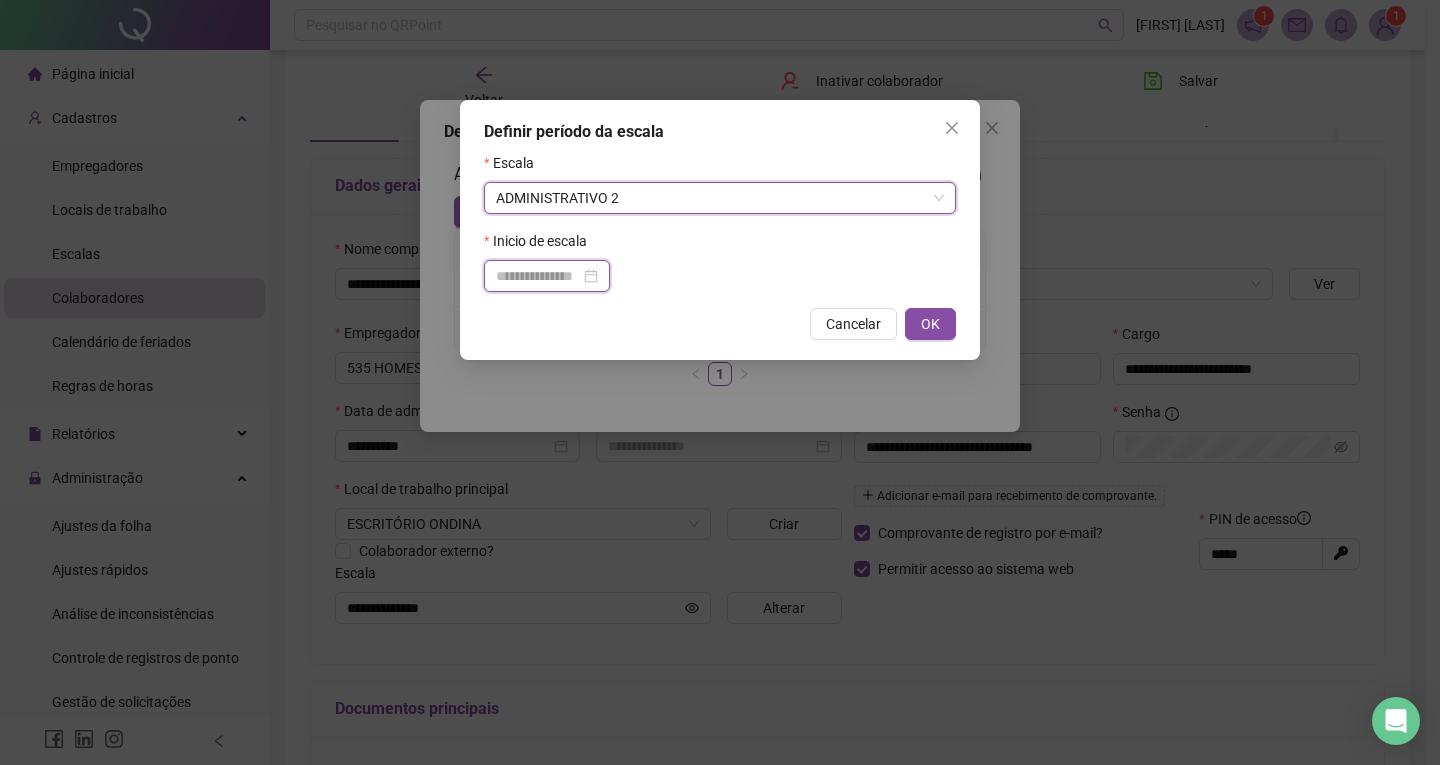 click at bounding box center (538, 276) 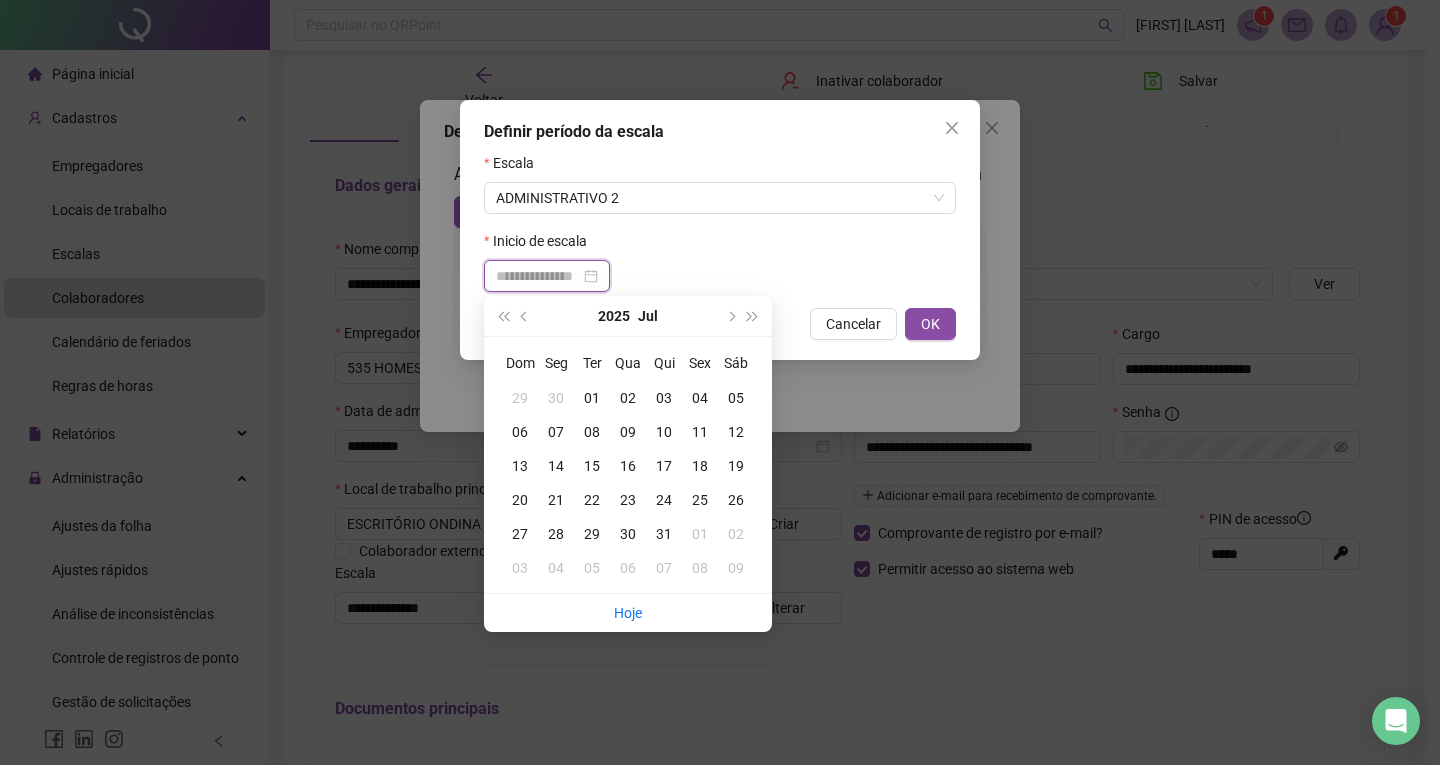 type on "**********" 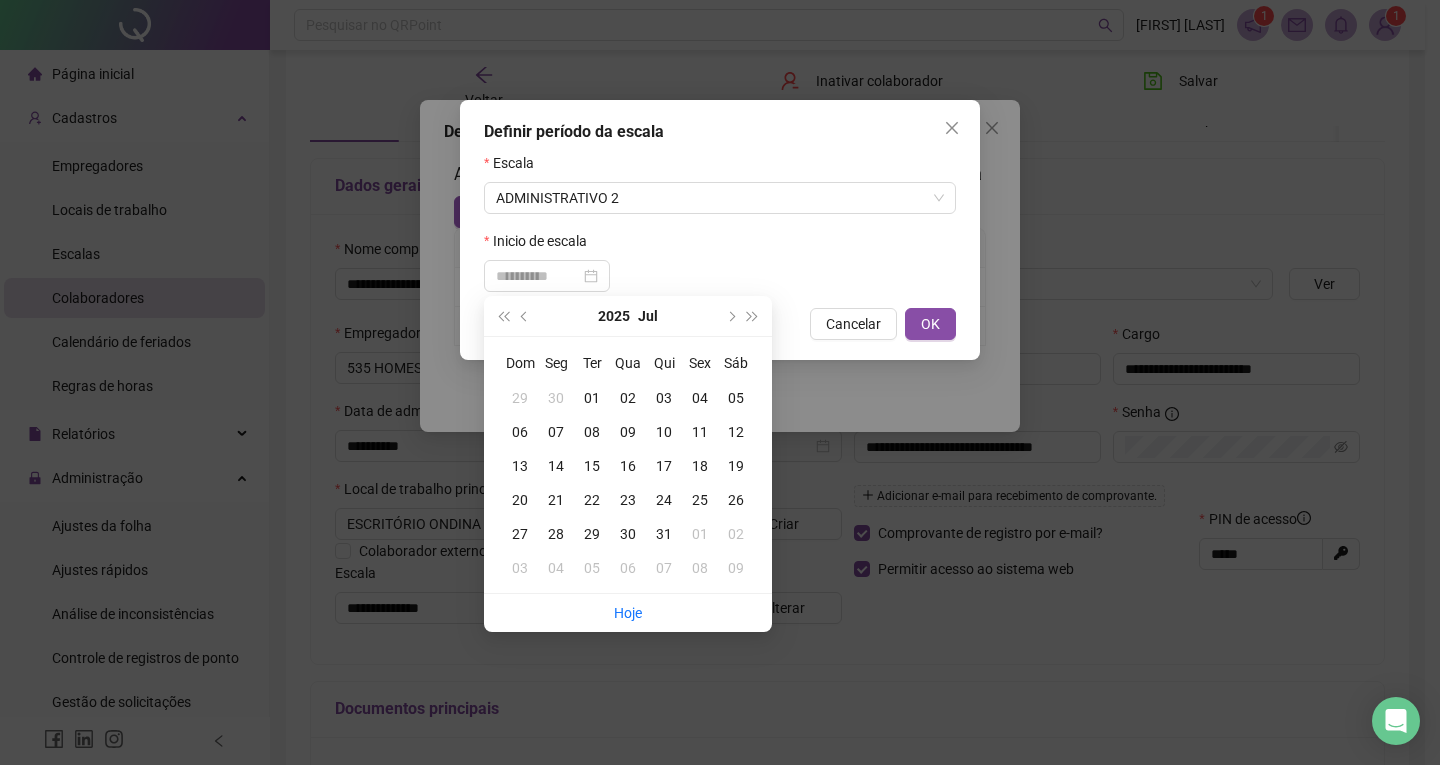 click on "01" at bounding box center [592, 398] 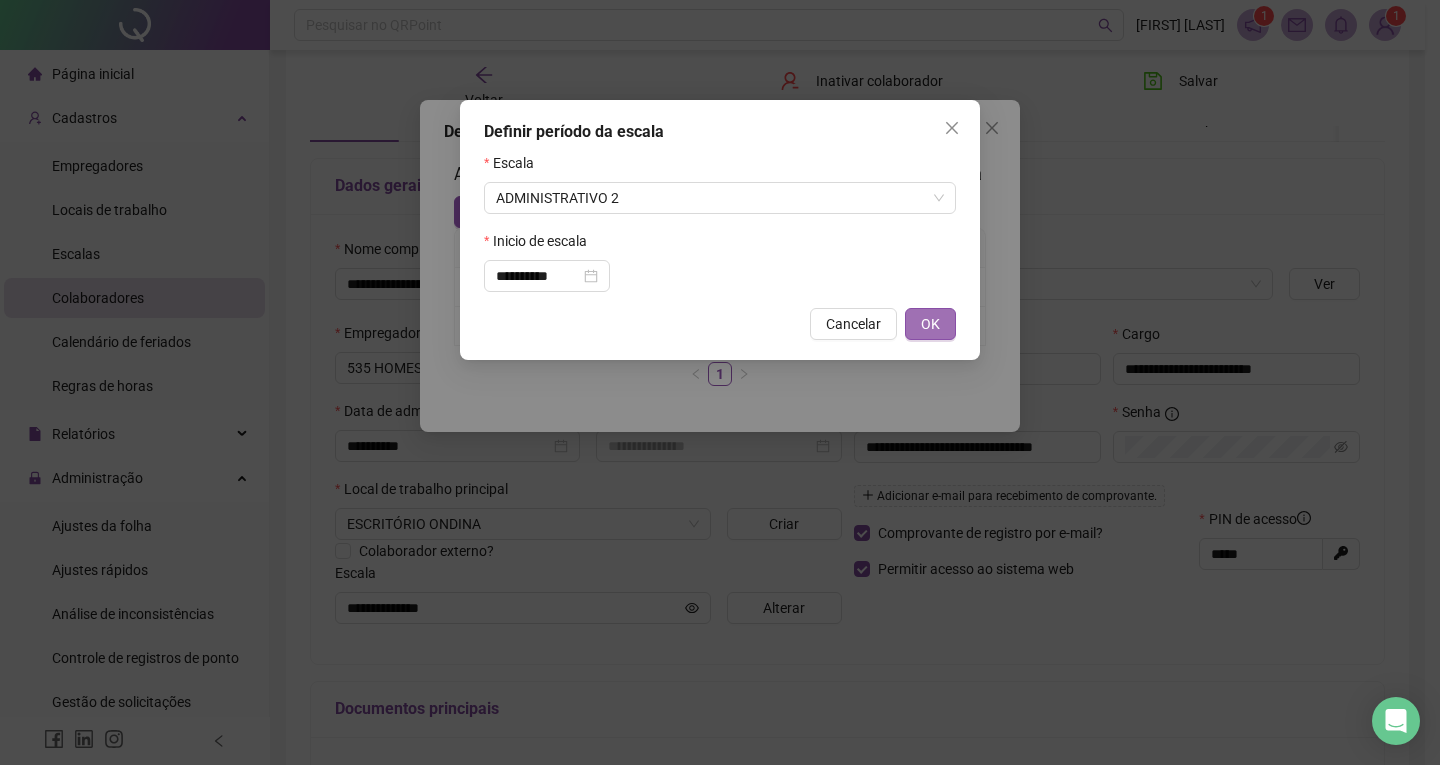 click on "OK" at bounding box center (930, 324) 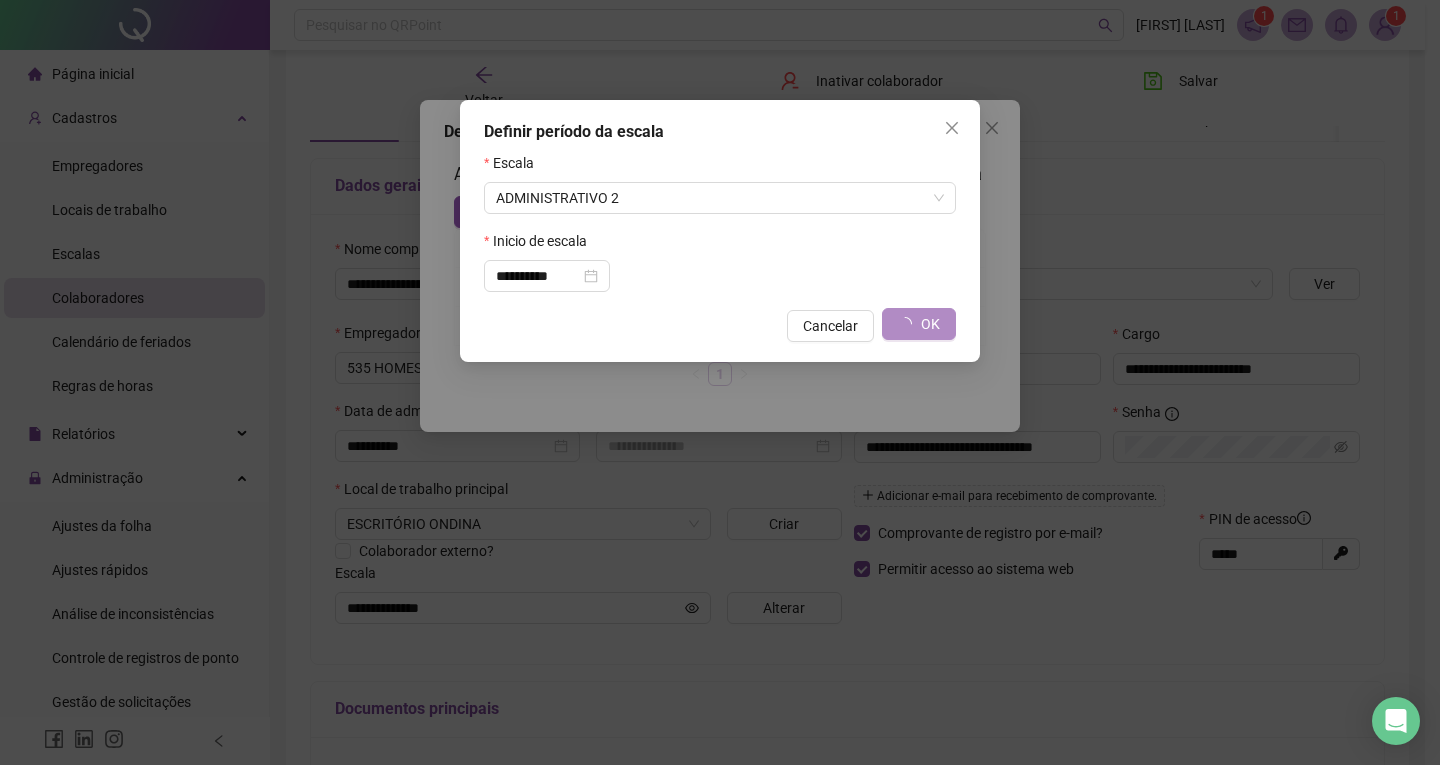 type on "**********" 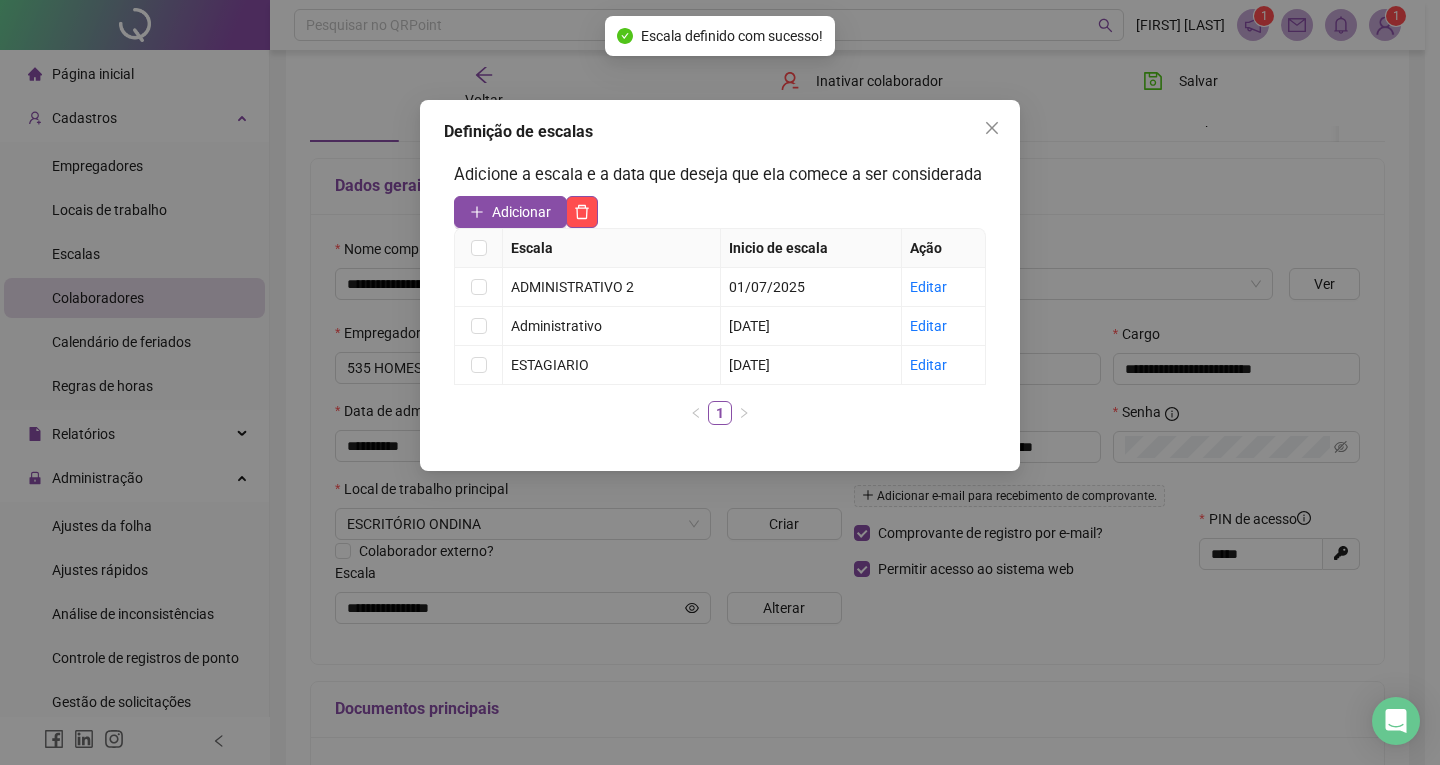 click on "Definição de escalas Adicione a escala e a data que deseja que ela comece a ser considerada Adicionar Escala Inicio de escala Ação         ADMINISTRATIVO [NUMBER]   [DATE] Editar Administrativo   [DATE] Editar ESTAGIARIO   [DATE] Editar [NUMBER]" at bounding box center (720, 285) 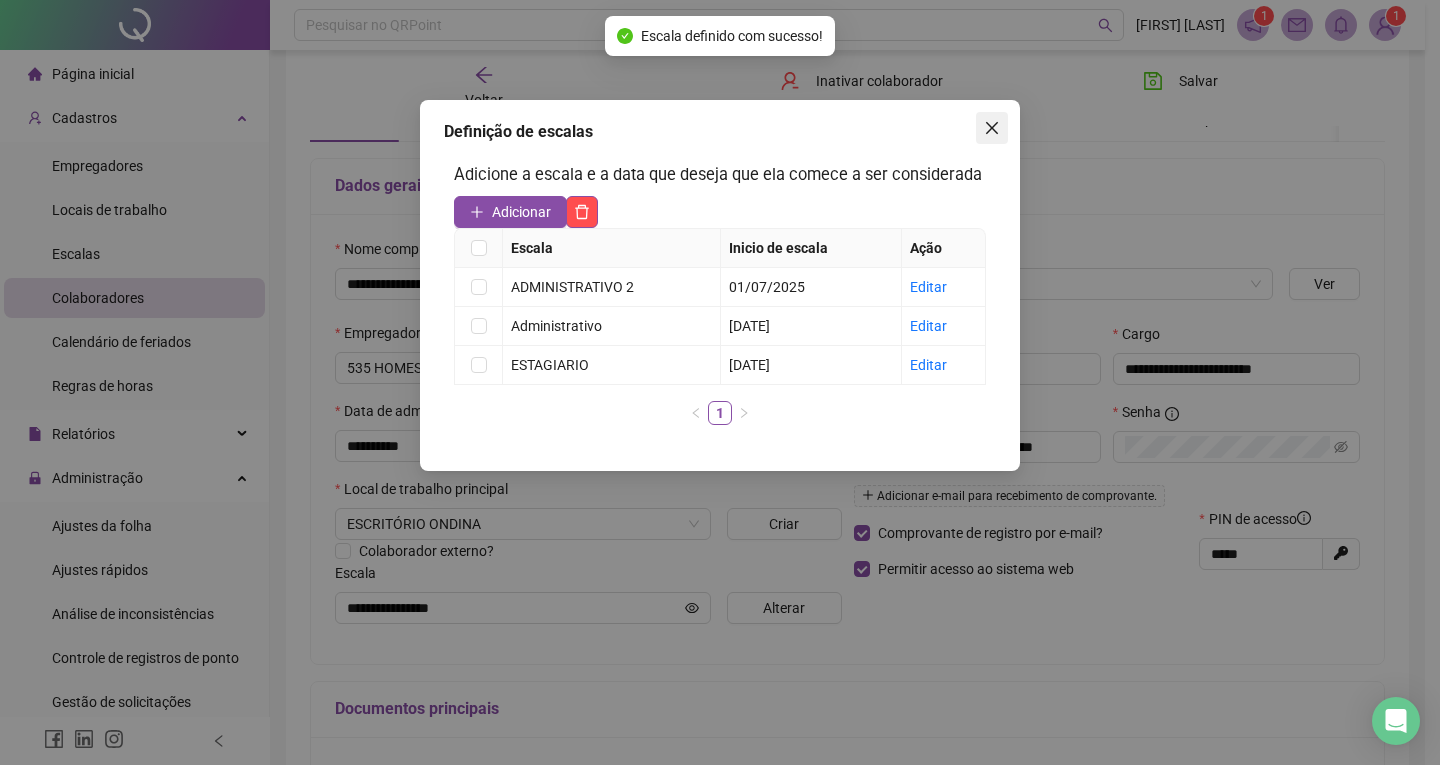 click 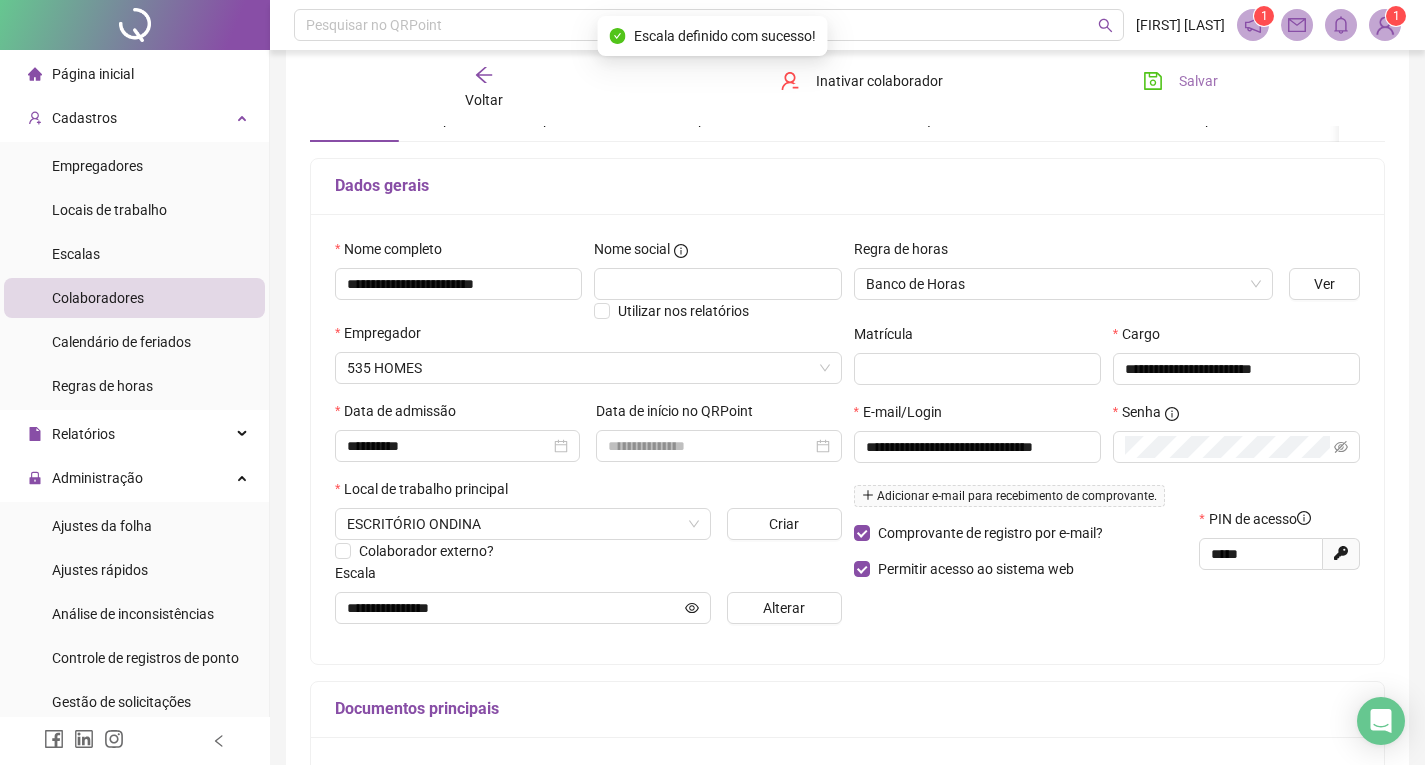 click 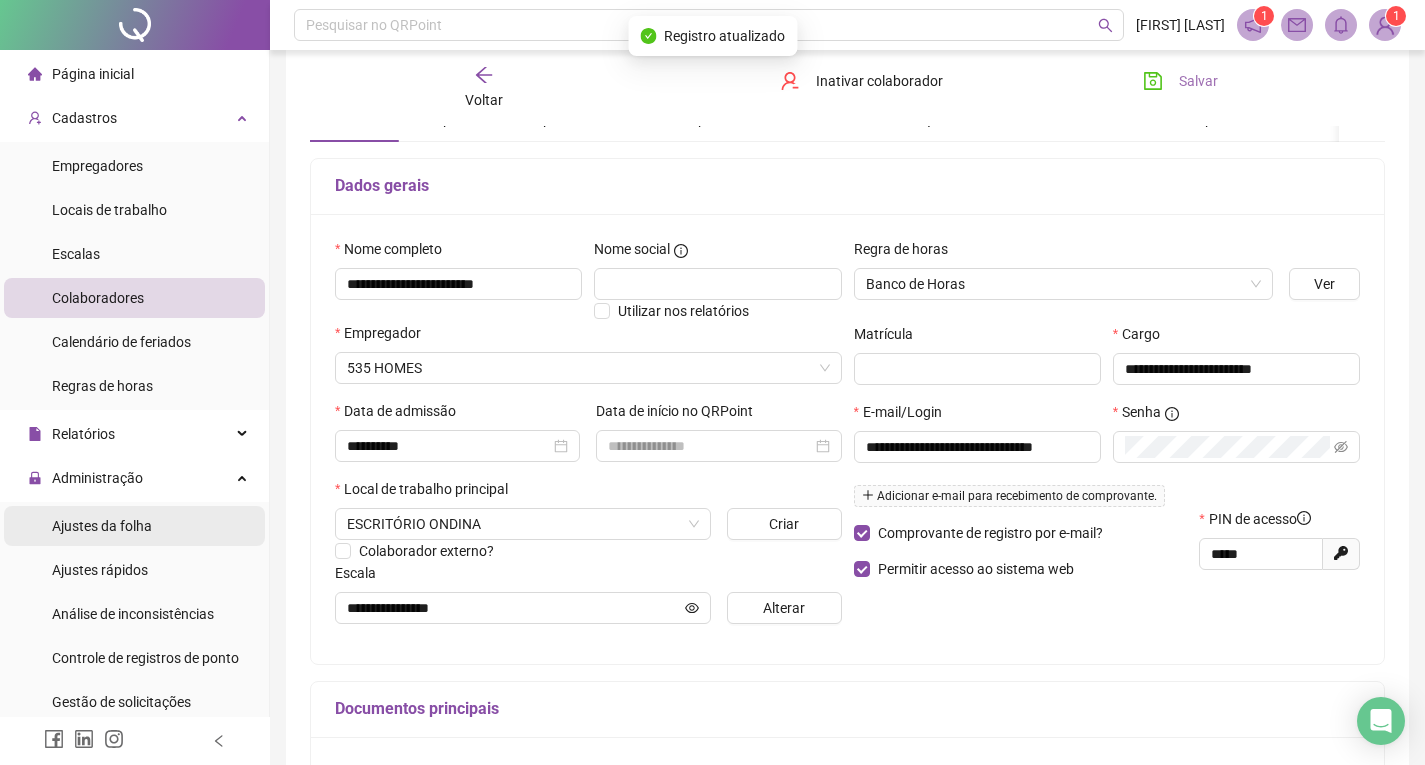 click on "Ajustes da folha" at bounding box center (134, 526) 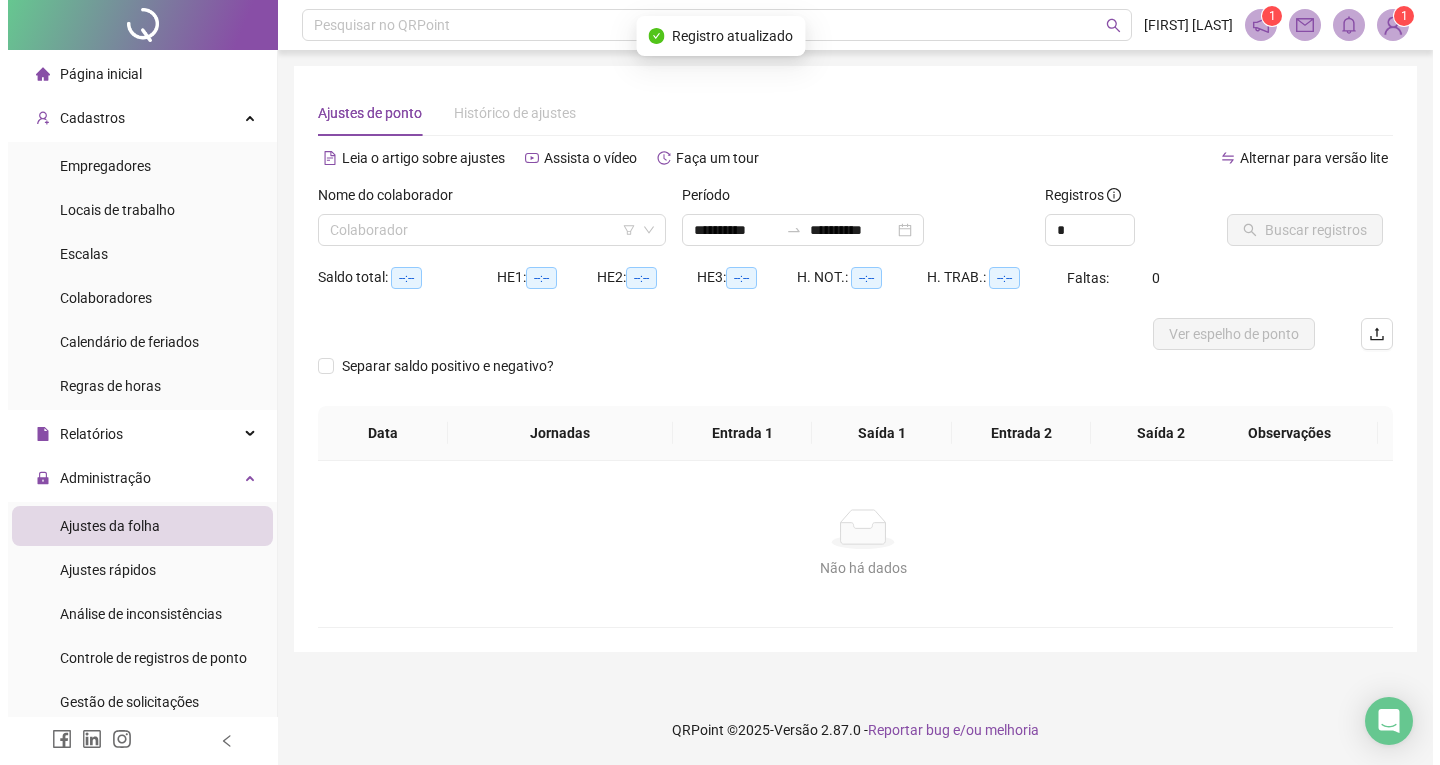 scroll, scrollTop: 0, scrollLeft: 0, axis: both 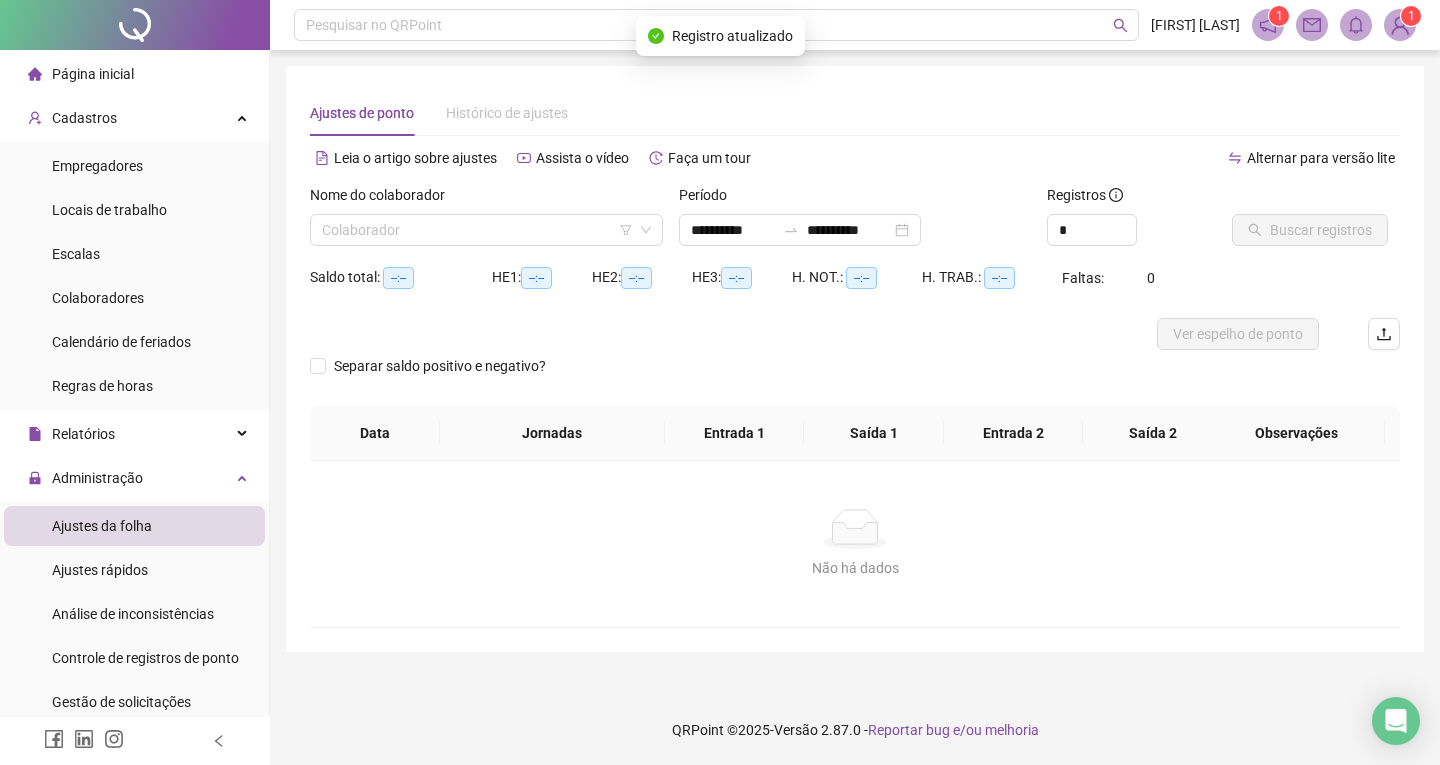 click on "Leia o artigo sobre ajustes Assista o vídeo Faça um tour" at bounding box center (582, 168) 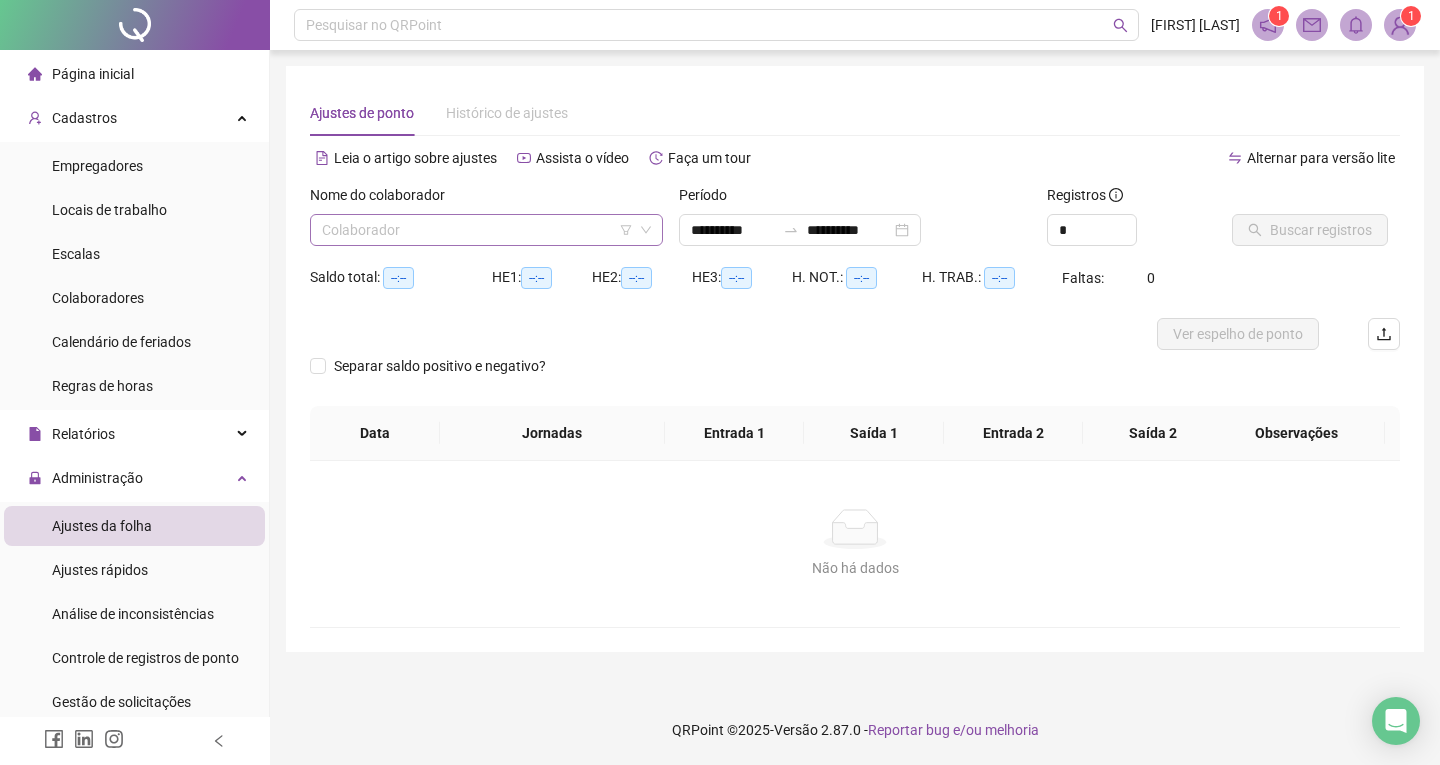 click at bounding box center (480, 230) 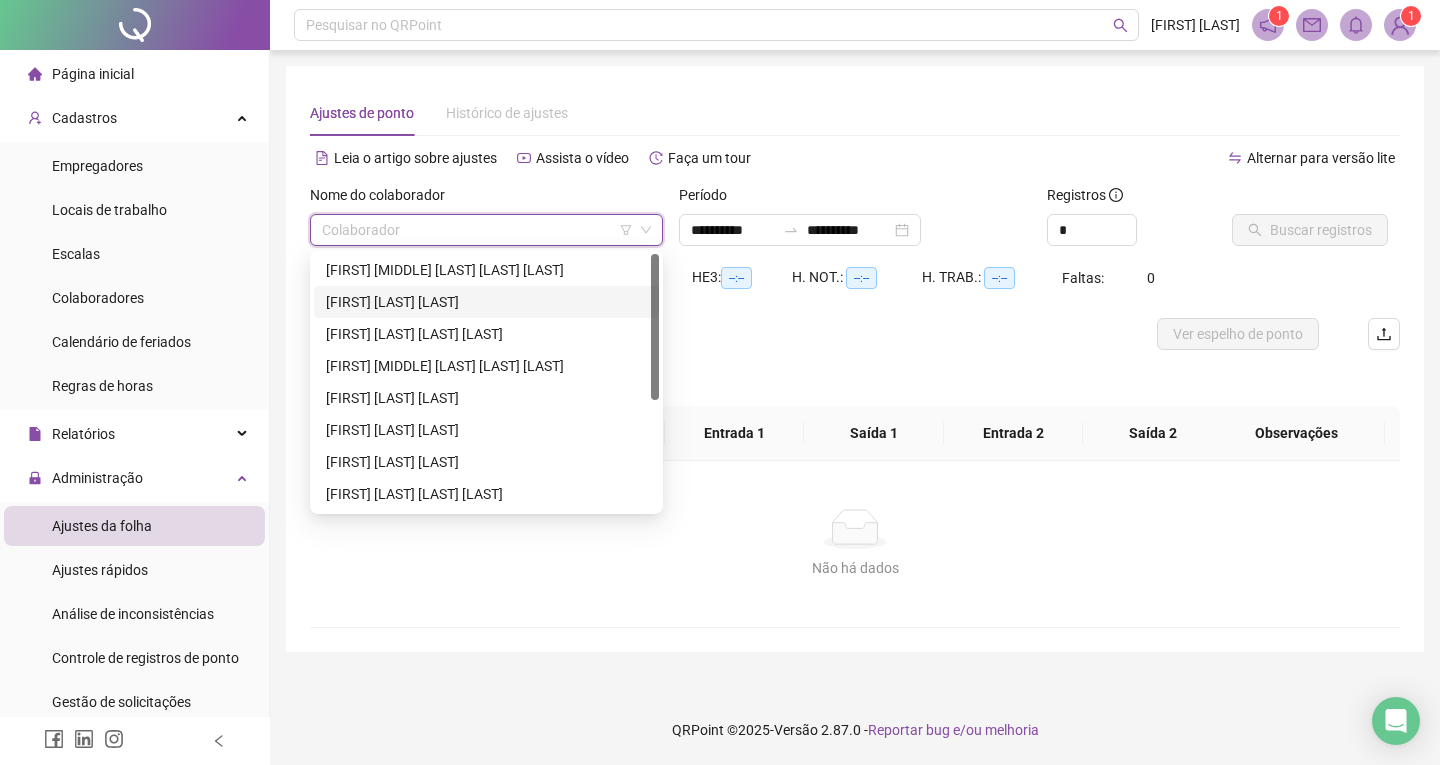 click on "--:--" at bounding box center [861, 278] 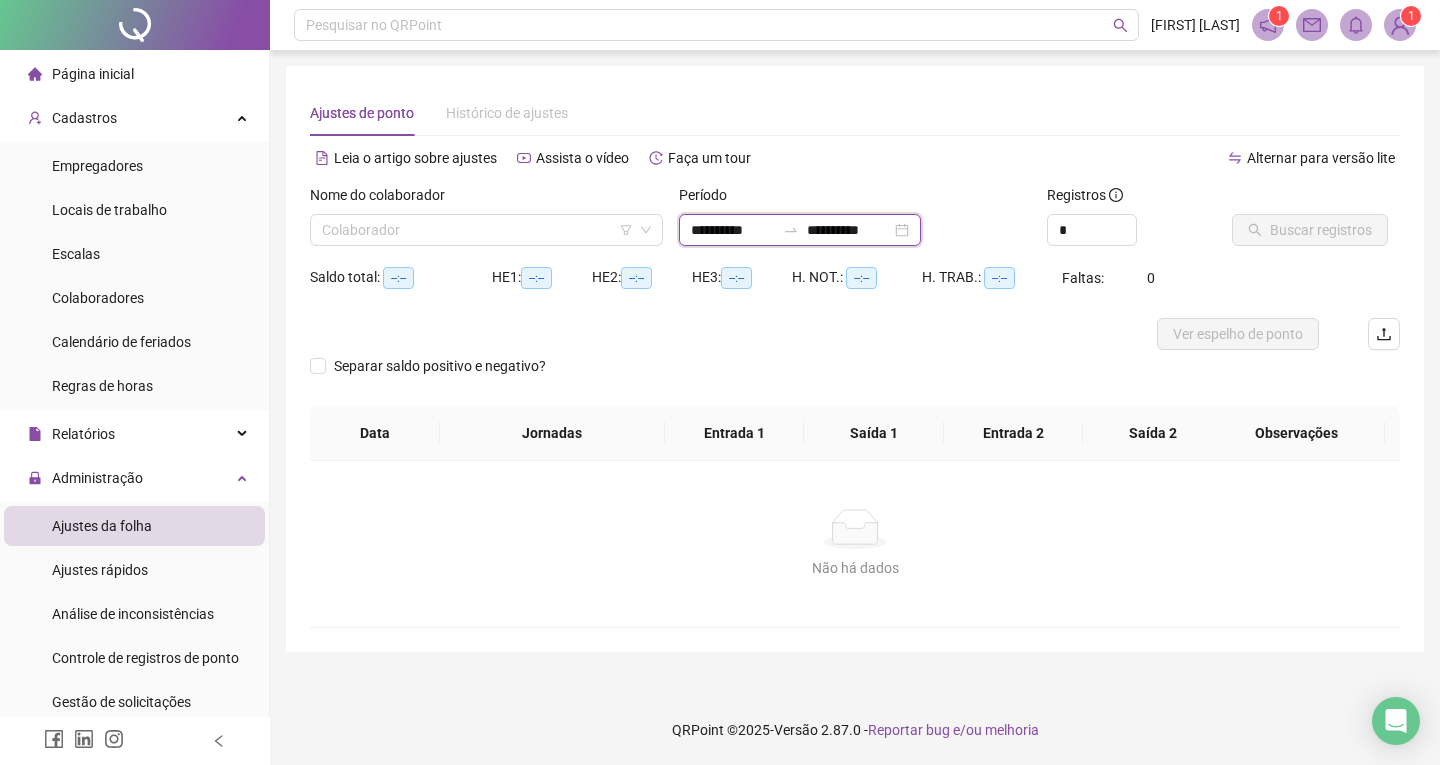 click on "**********" at bounding box center (849, 230) 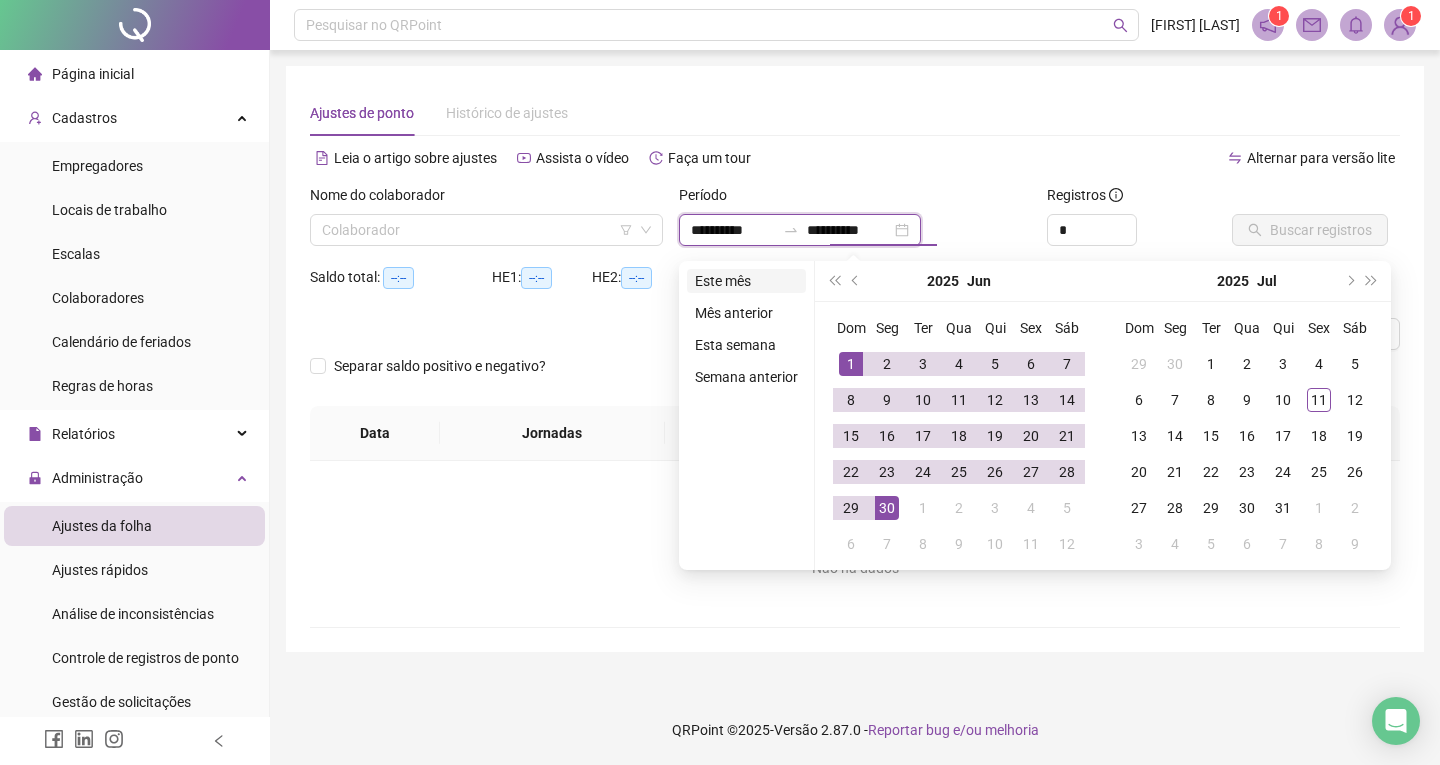 type on "**********" 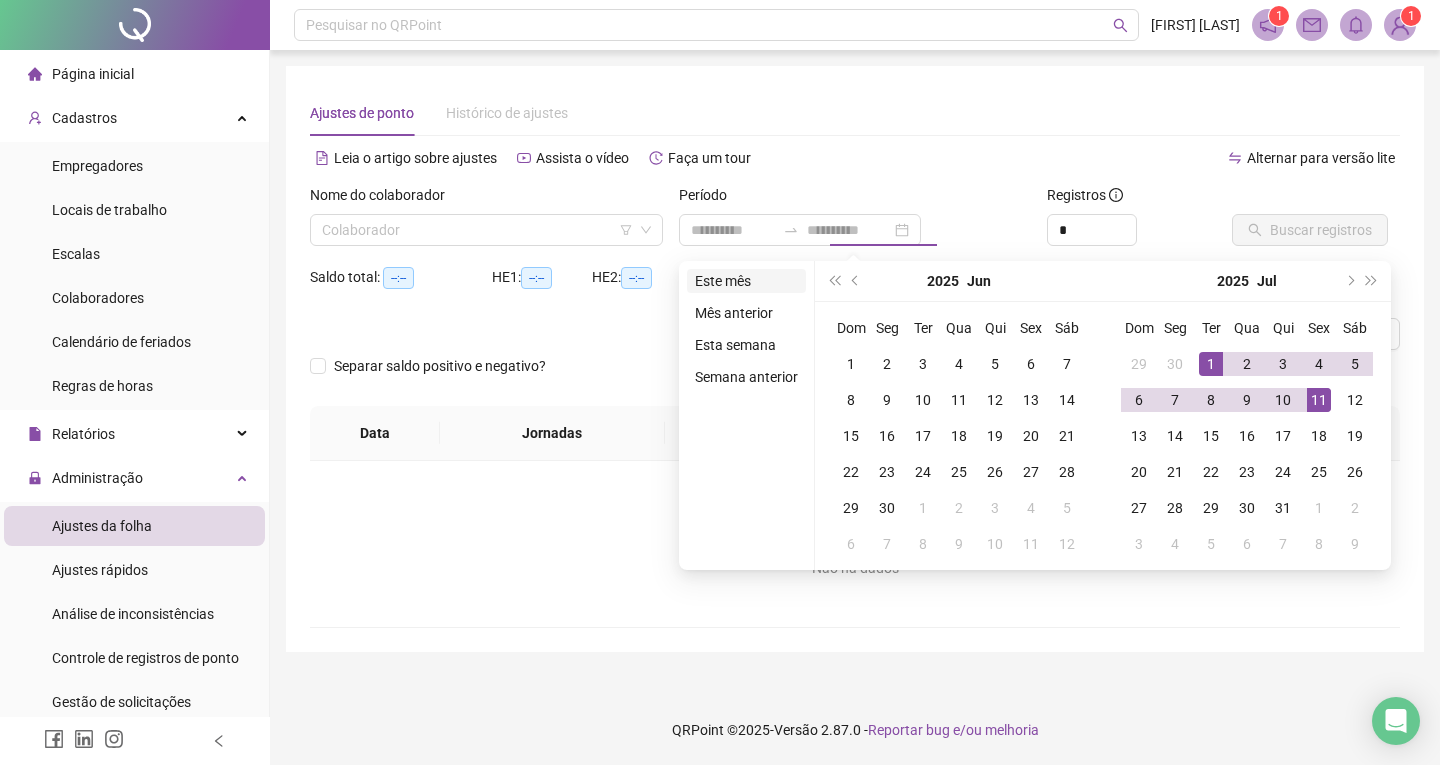 click on "Este mês" at bounding box center (746, 281) 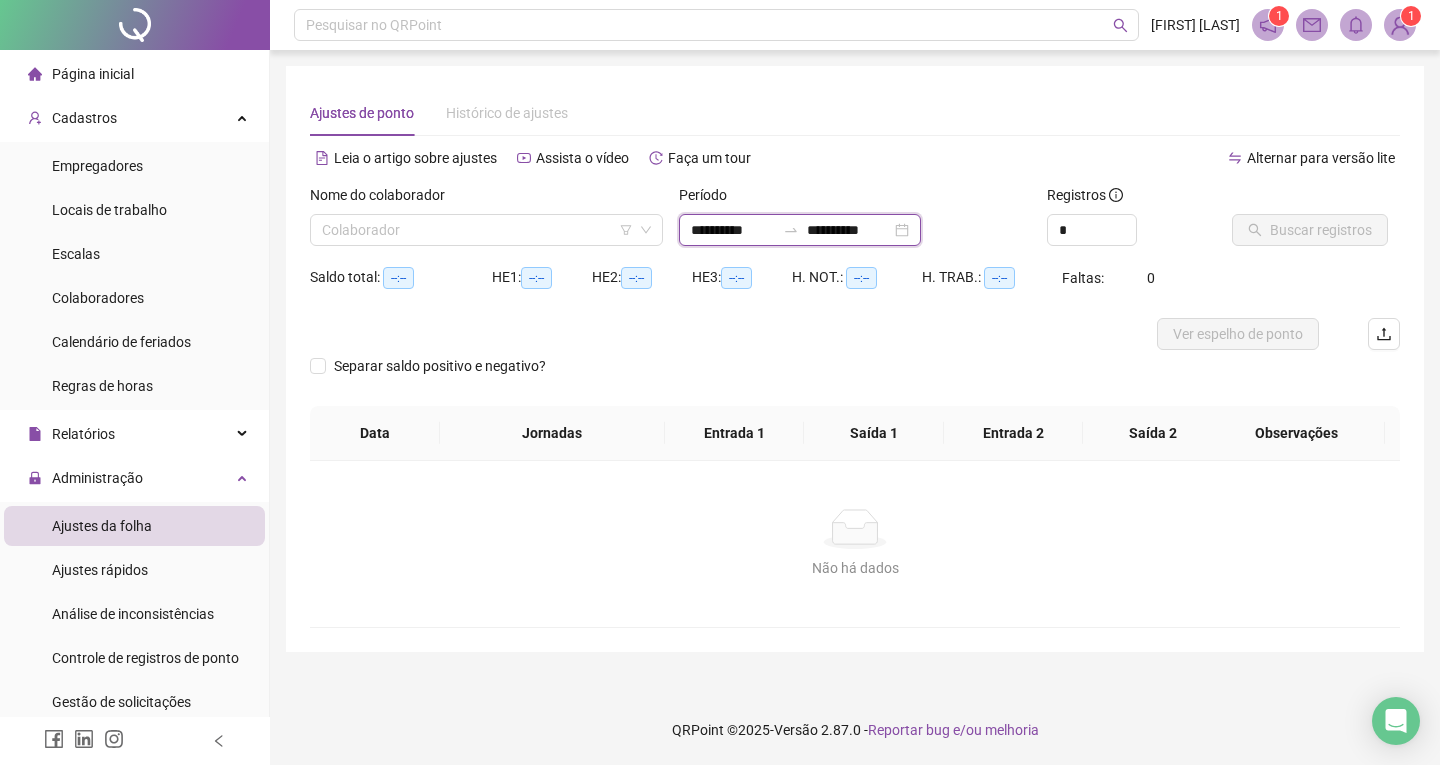 click on "**********" at bounding box center (849, 230) 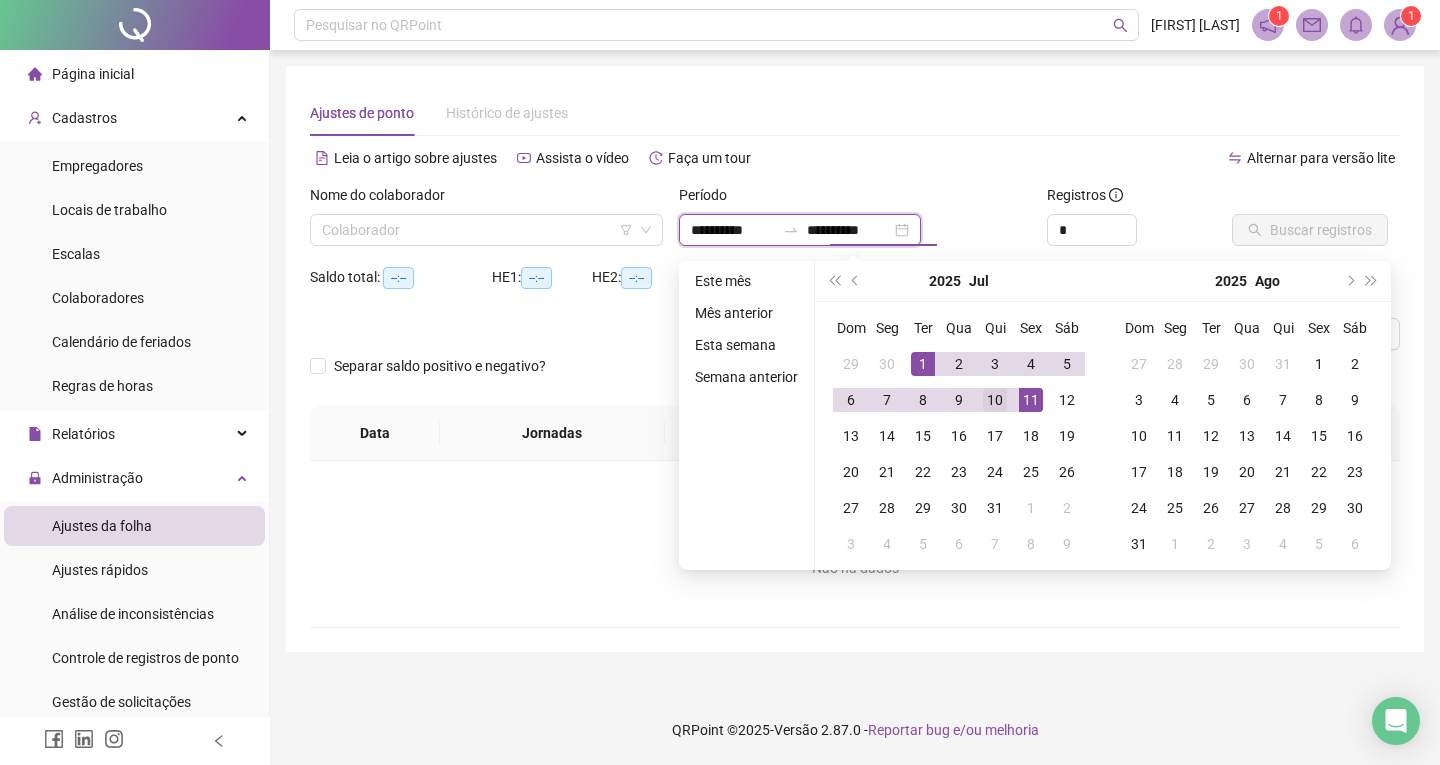 type on "**********" 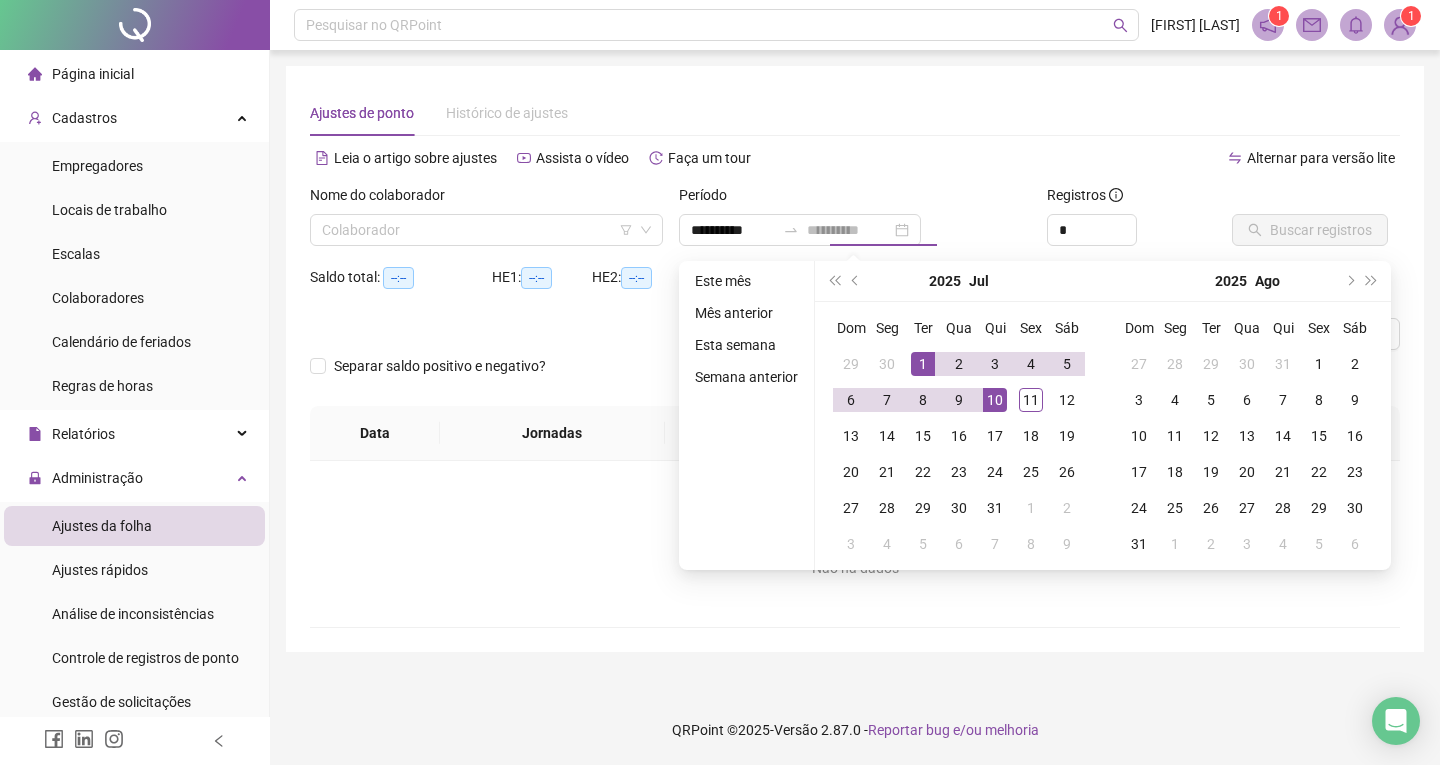 click on "10" at bounding box center (995, 400) 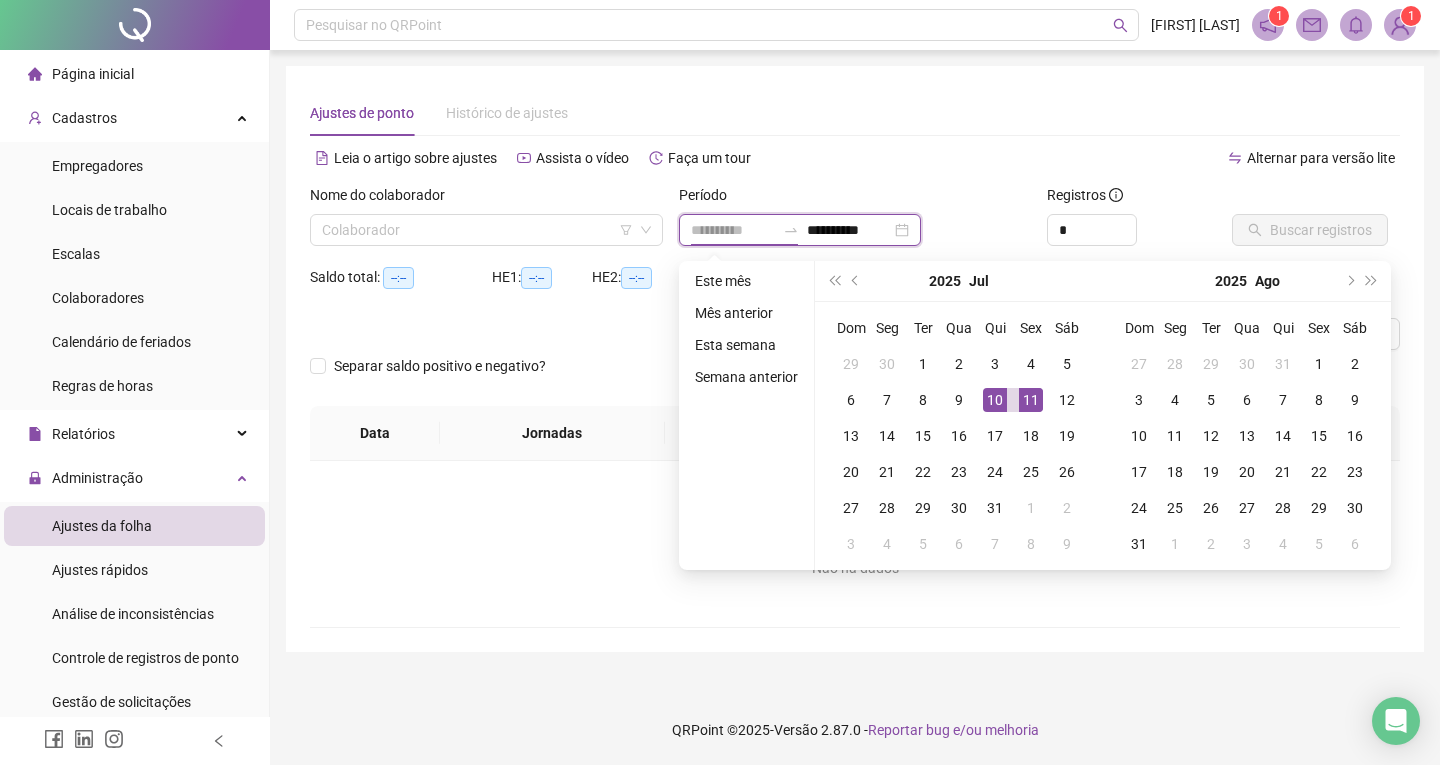 type on "**********" 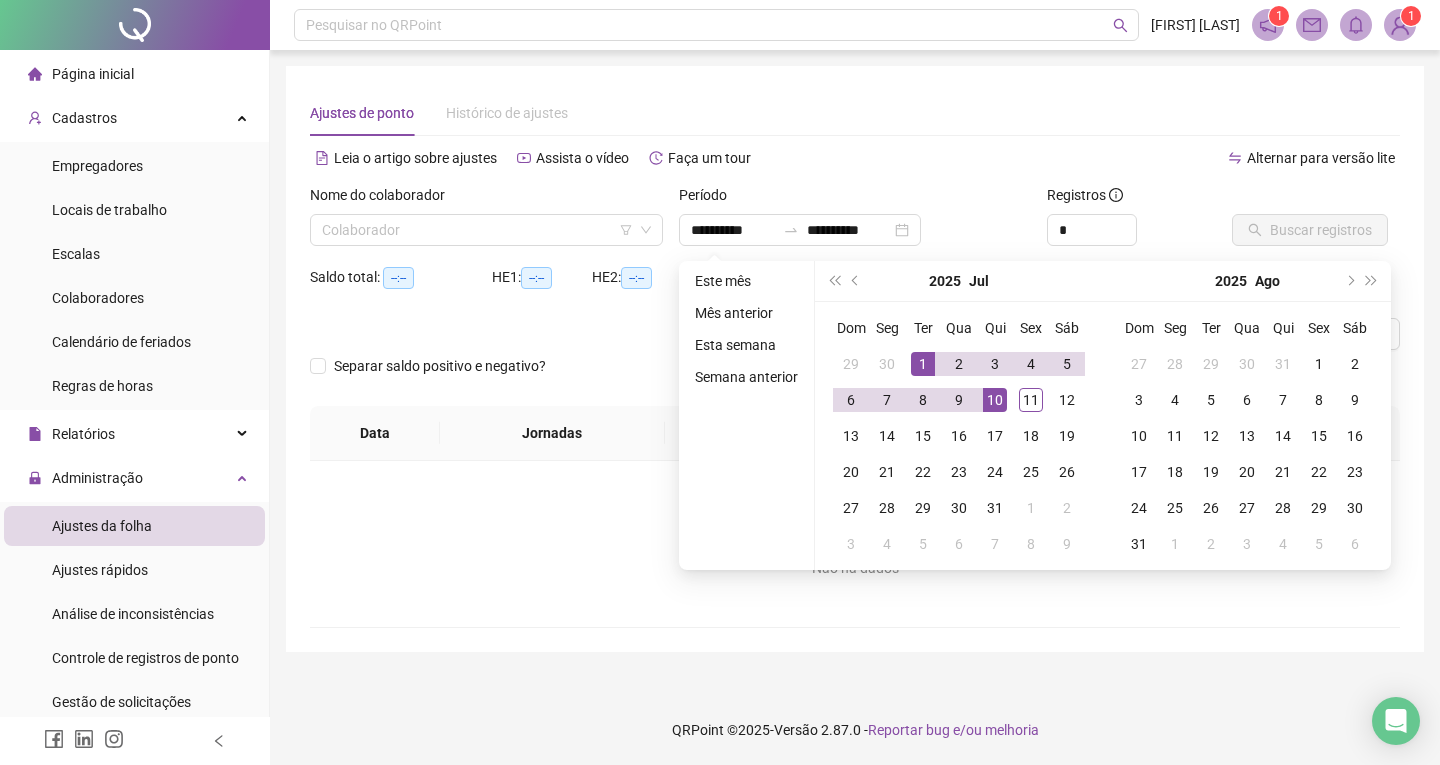 click on "Buscar registros" at bounding box center (1316, 223) 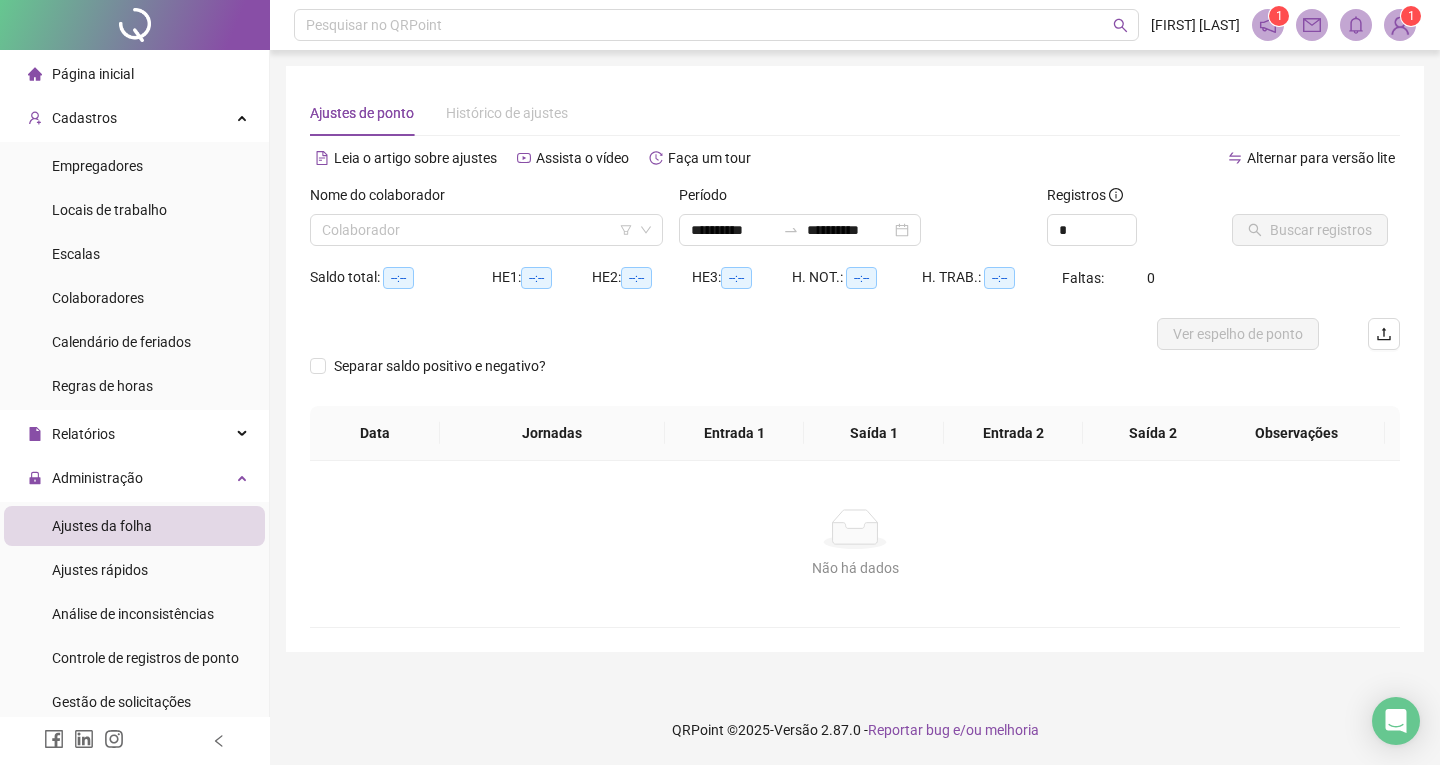 click on "Buscar registros" at bounding box center [1316, 223] 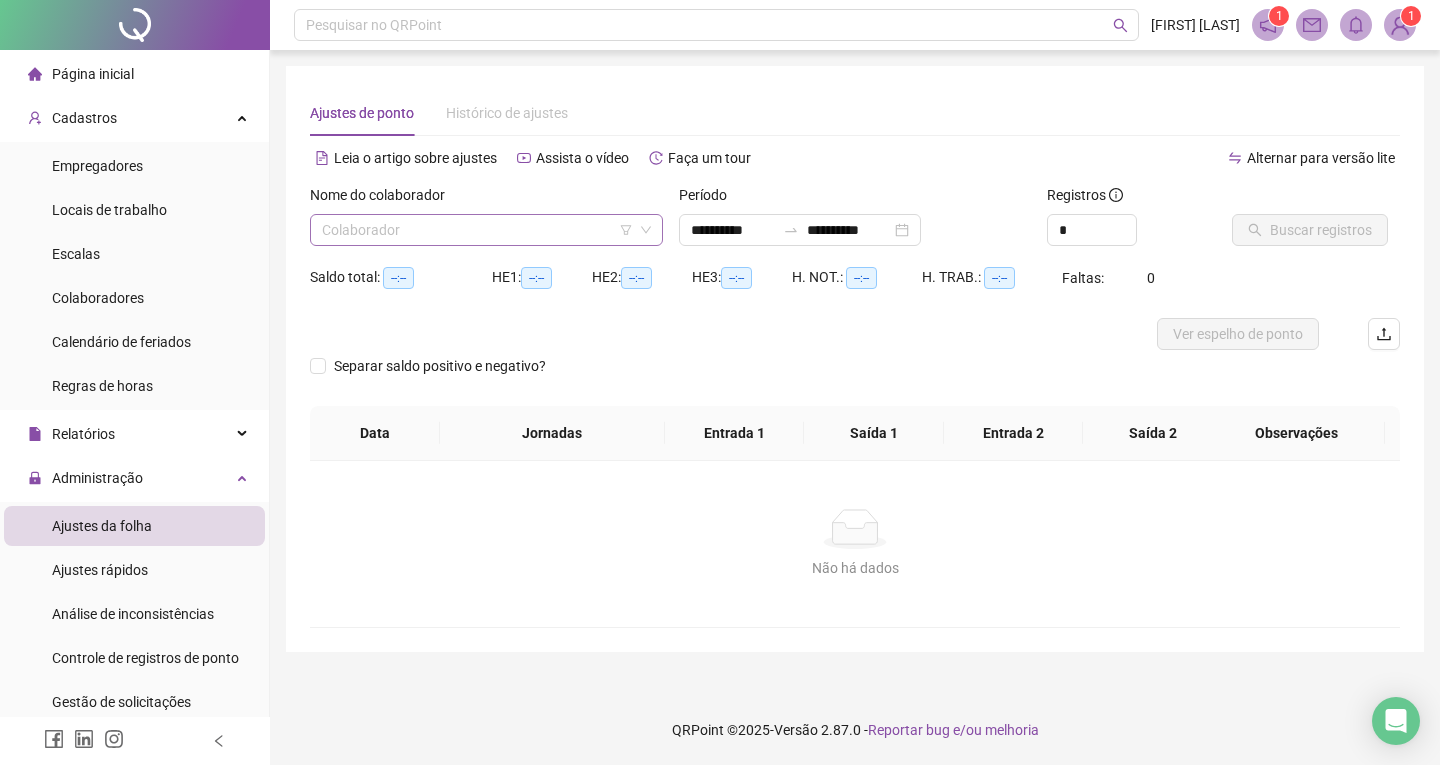 click at bounding box center (480, 230) 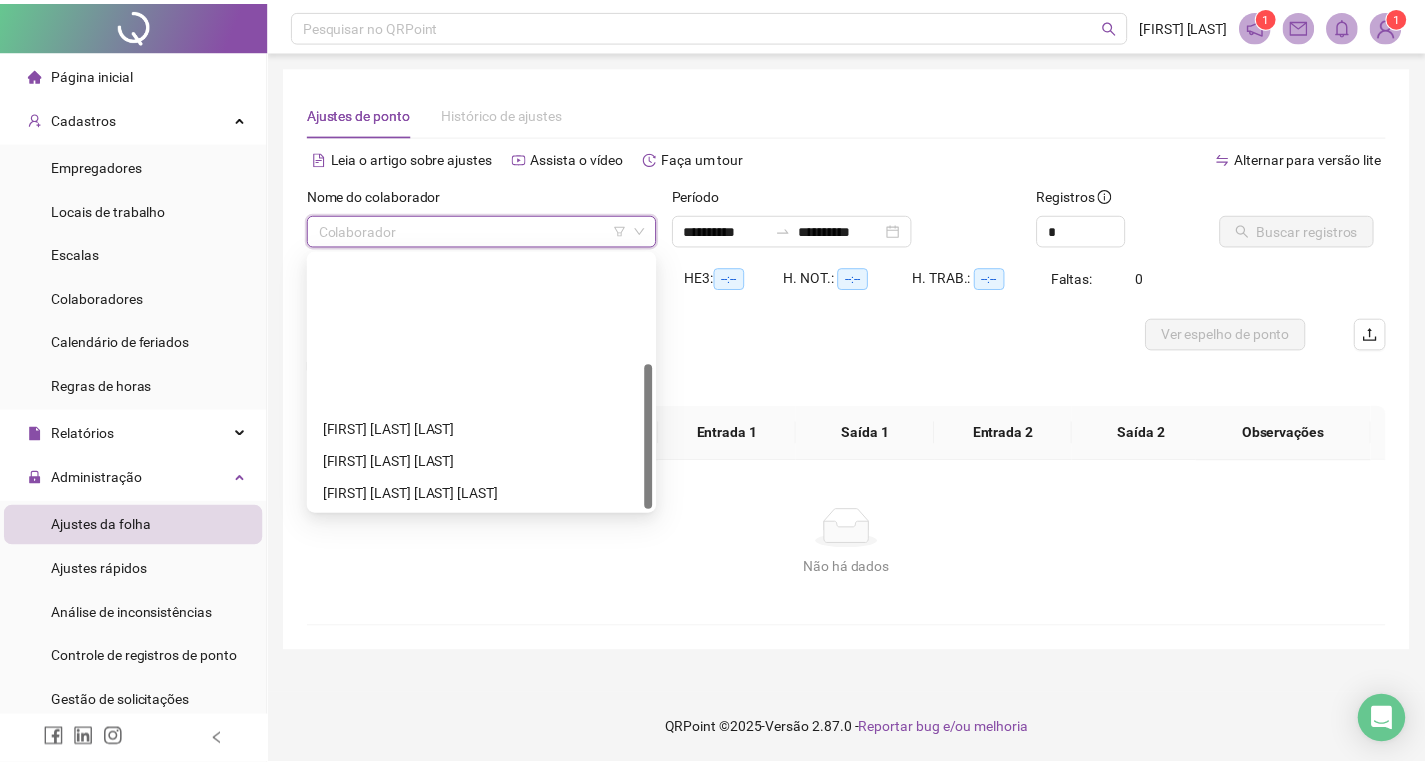 scroll, scrollTop: 192, scrollLeft: 0, axis: vertical 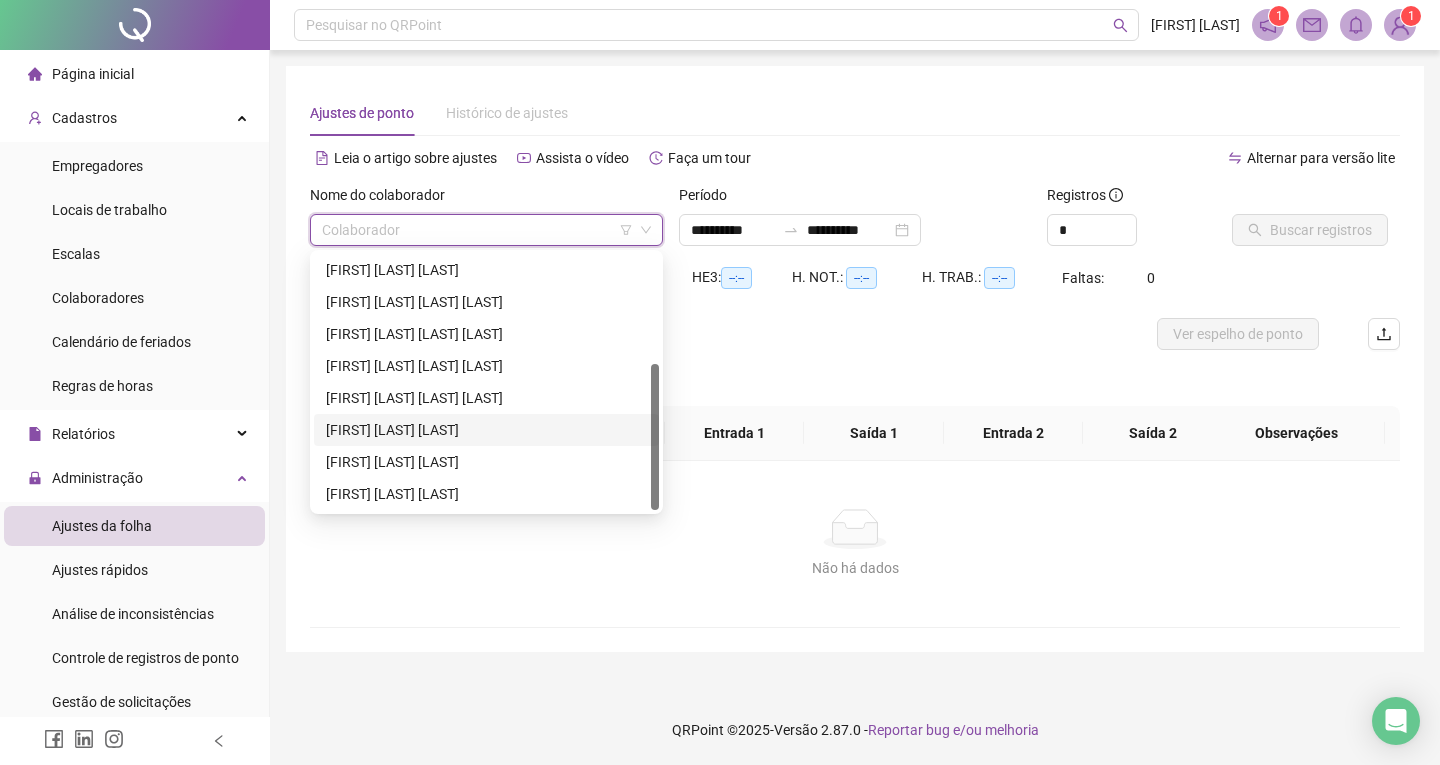 click on "[FIRST] [LAST] [LAST]" at bounding box center (486, 430) 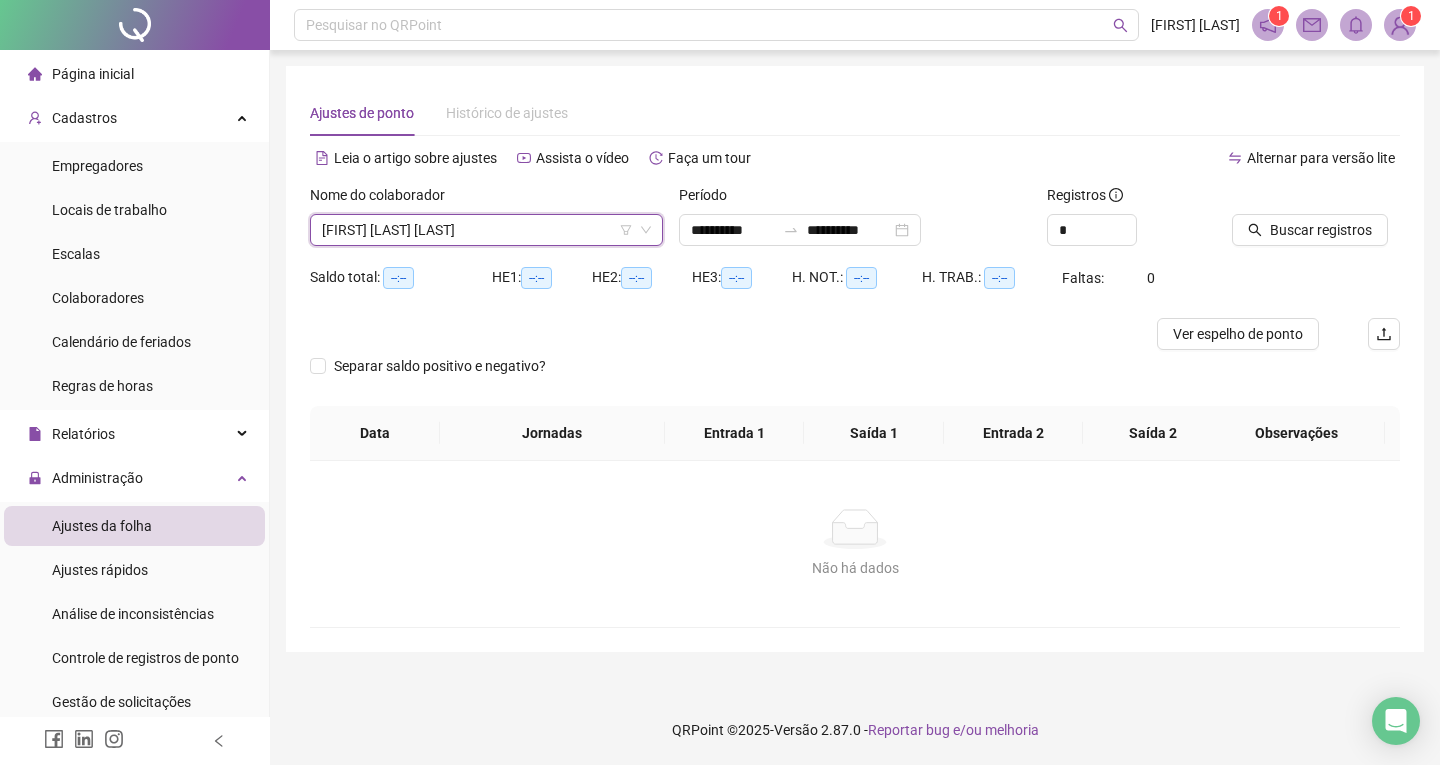 drag, startPoint x: 1189, startPoint y: 214, endPoint x: 1216, endPoint y: 211, distance: 27.166155 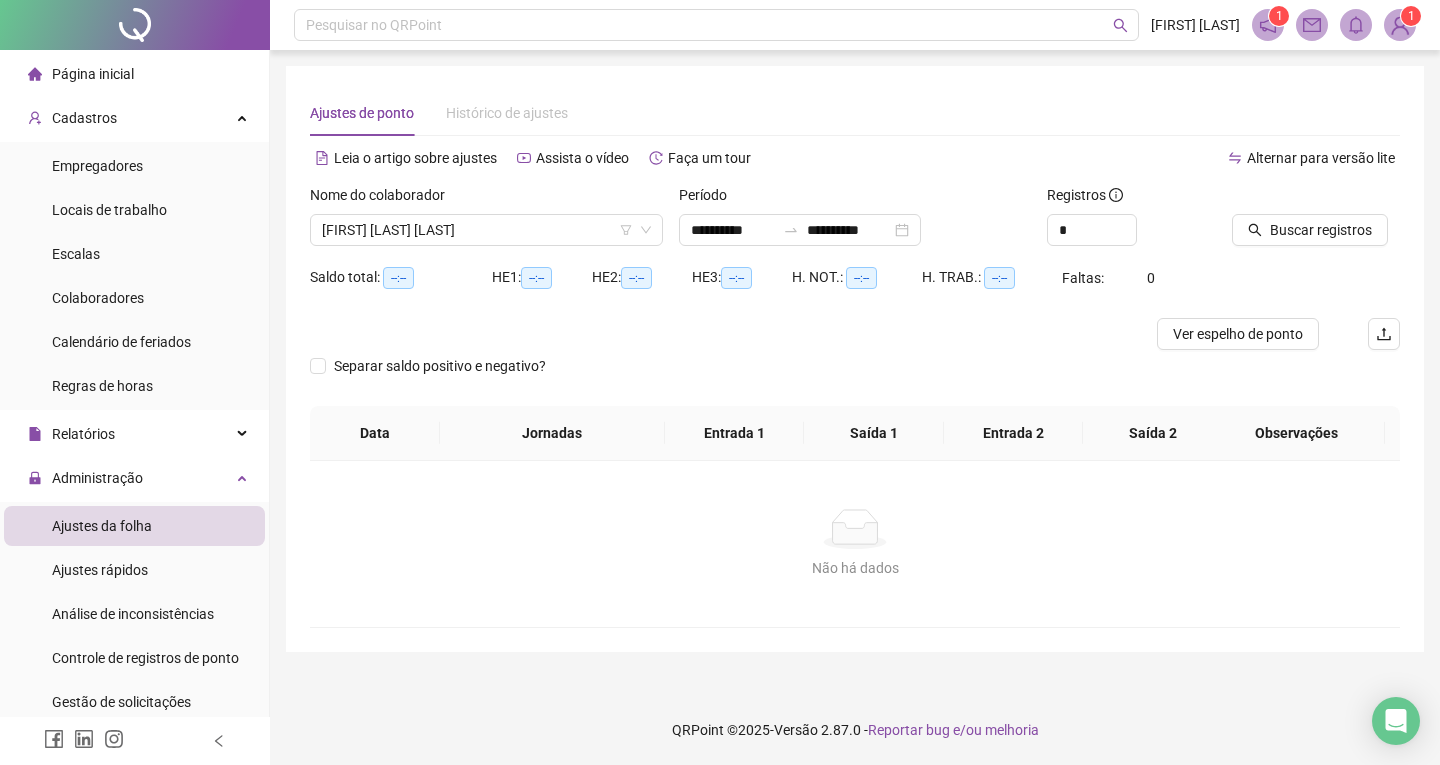 click on "Registros   *" at bounding box center [1131, 223] 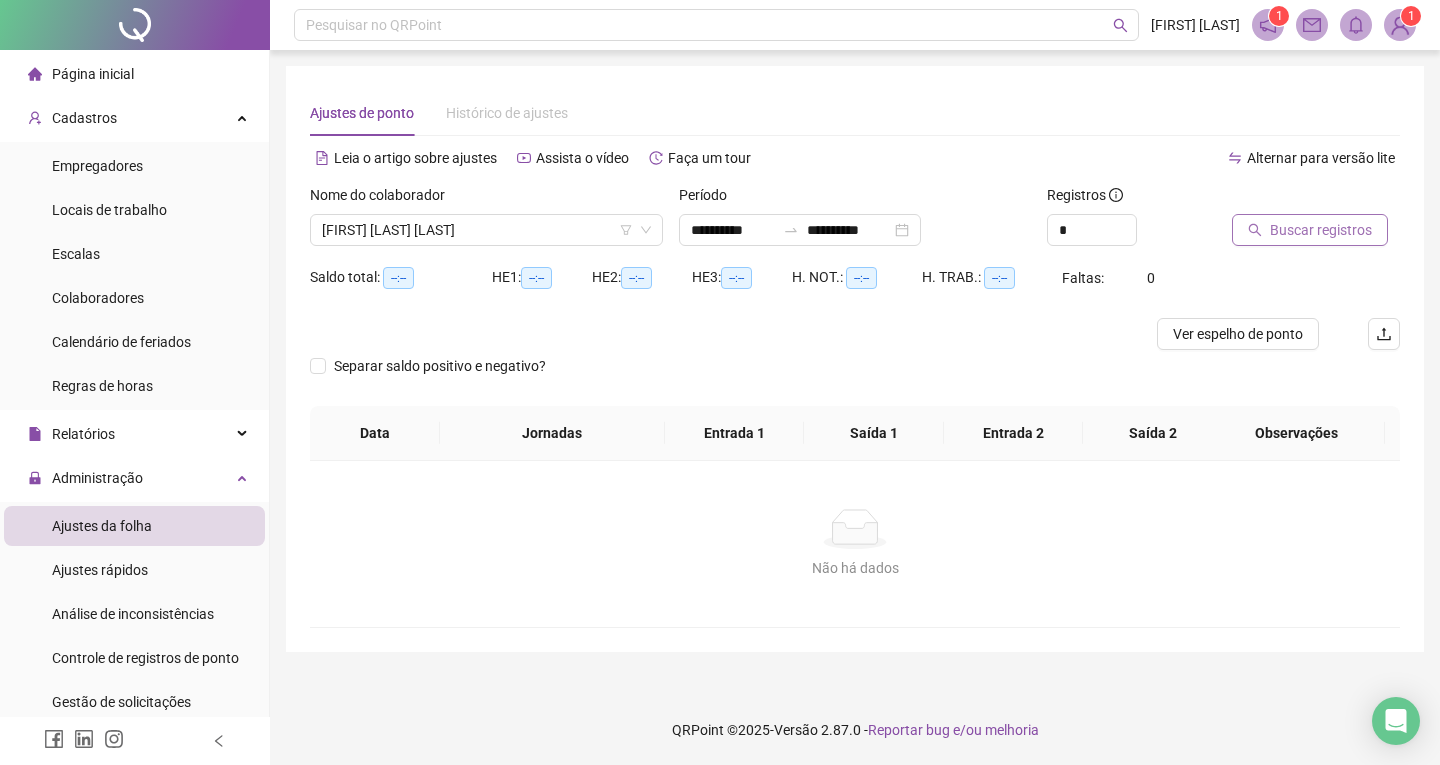click on "Buscar registros" at bounding box center [1310, 230] 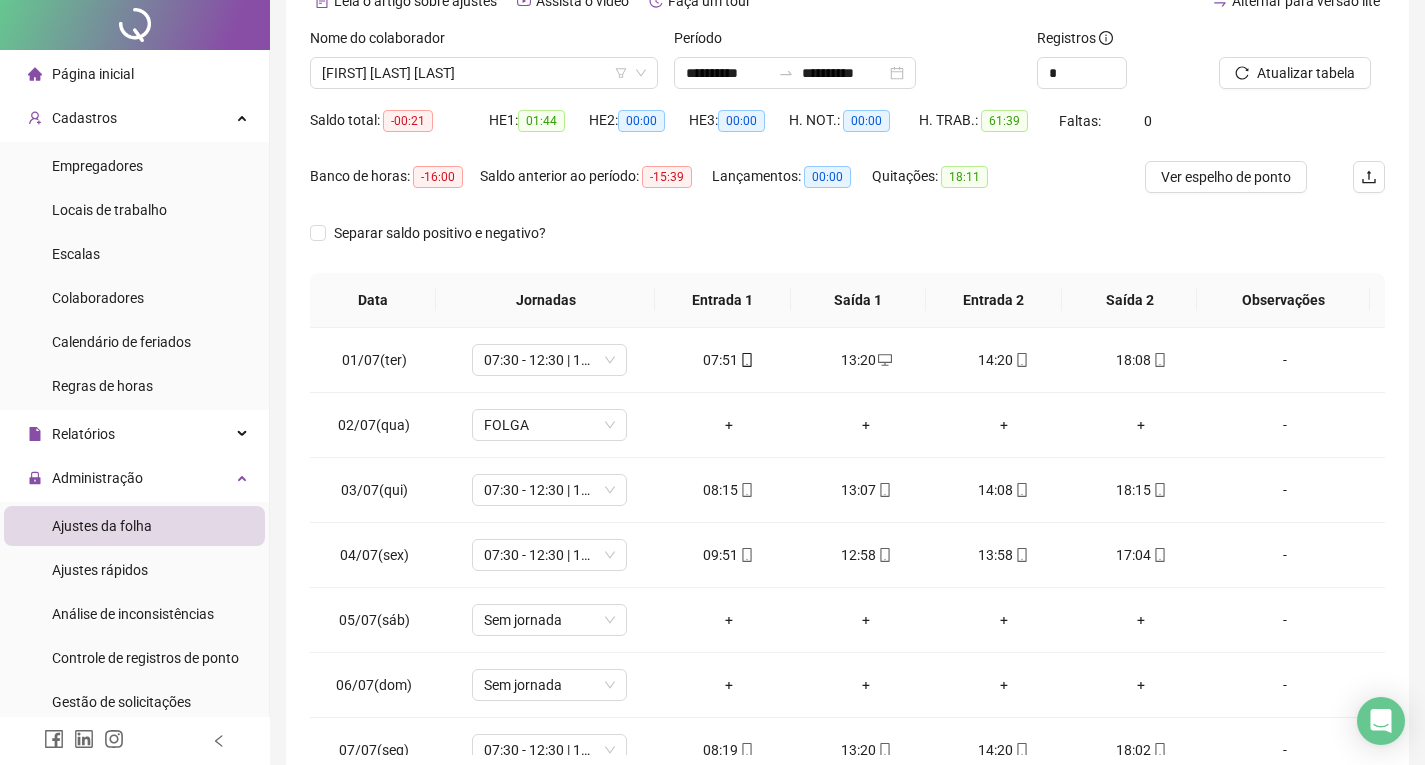 scroll, scrollTop: 257, scrollLeft: 0, axis: vertical 